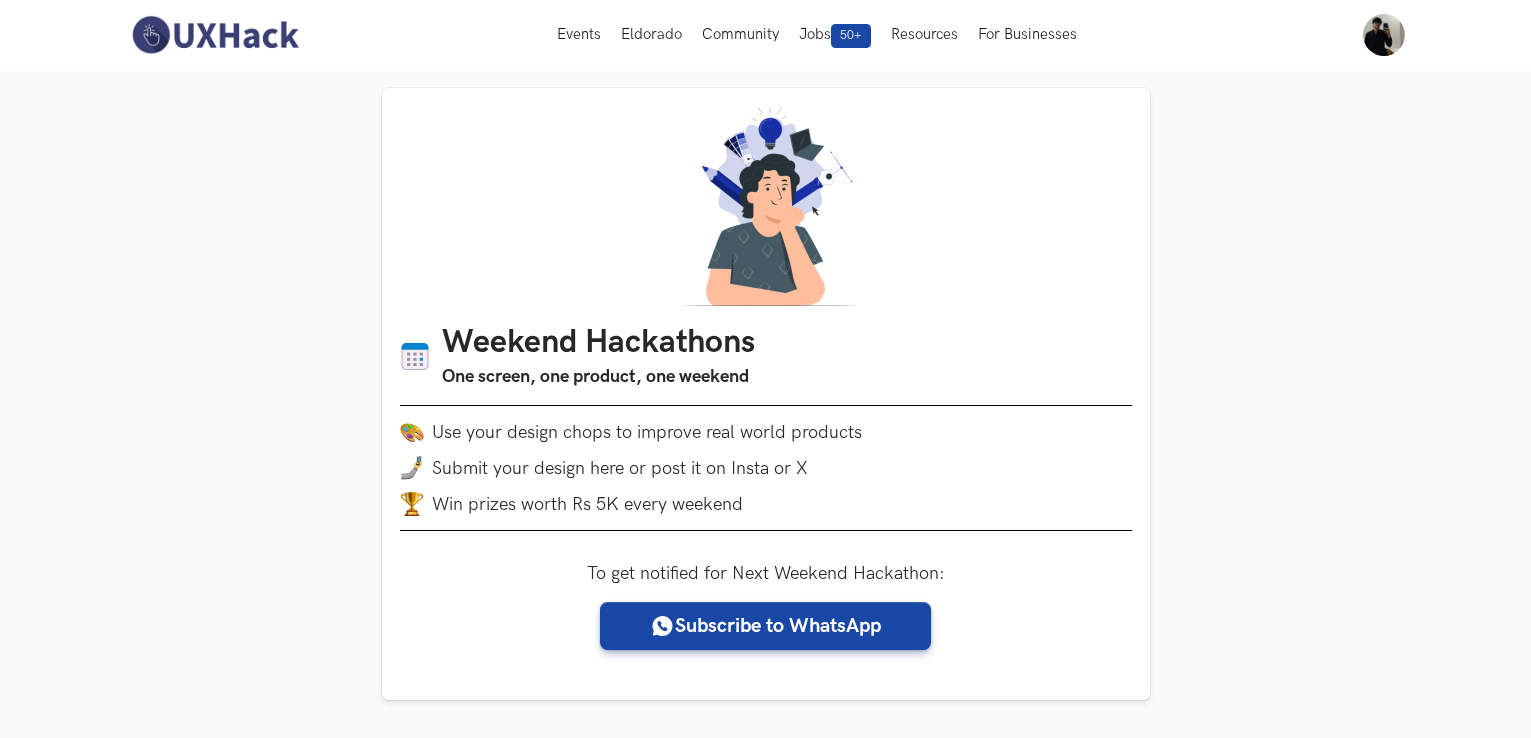 scroll, scrollTop: 0, scrollLeft: 0, axis: both 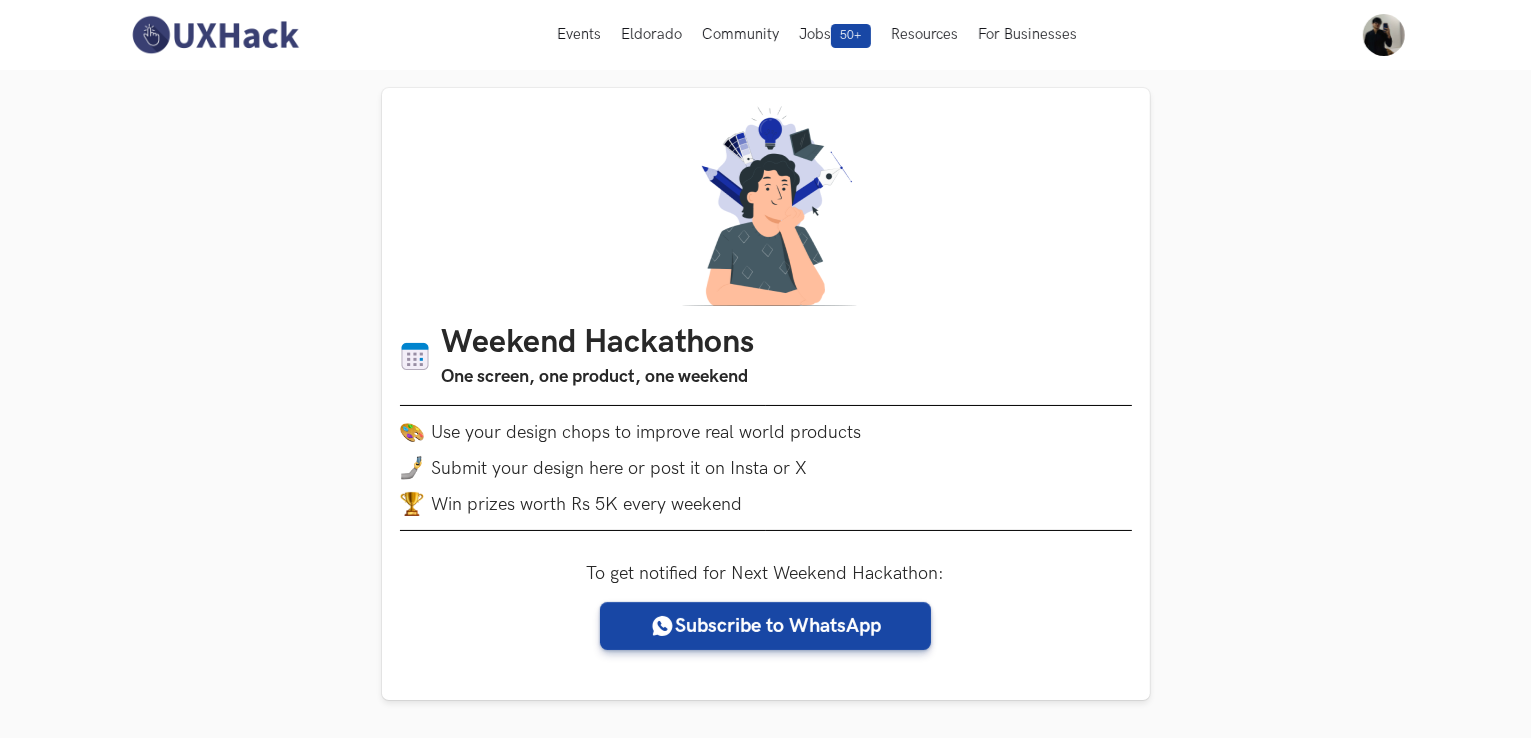 click at bounding box center [215, 35] 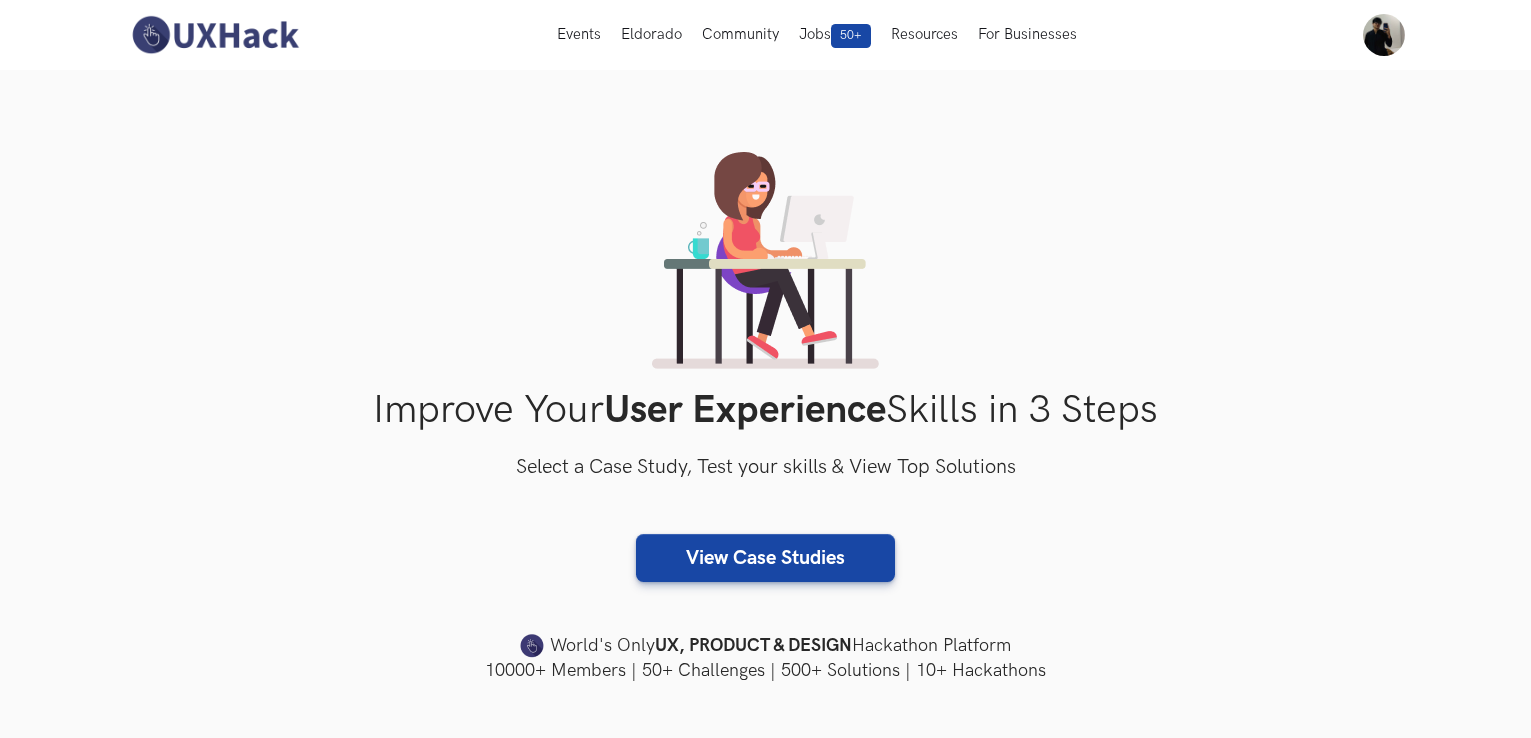 scroll, scrollTop: 0, scrollLeft: 0, axis: both 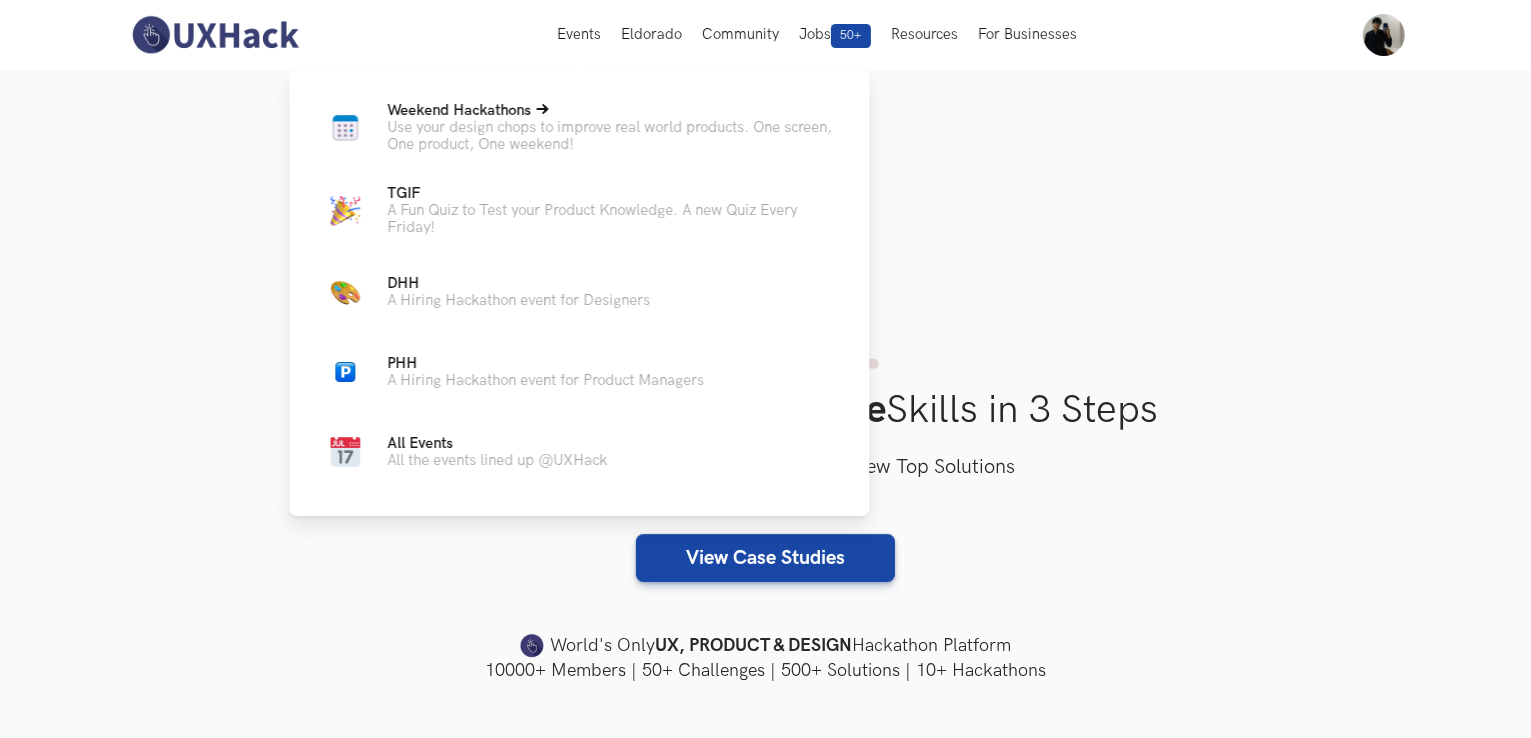 click on "Weekend Hackathons  Live" at bounding box center [612, 110] 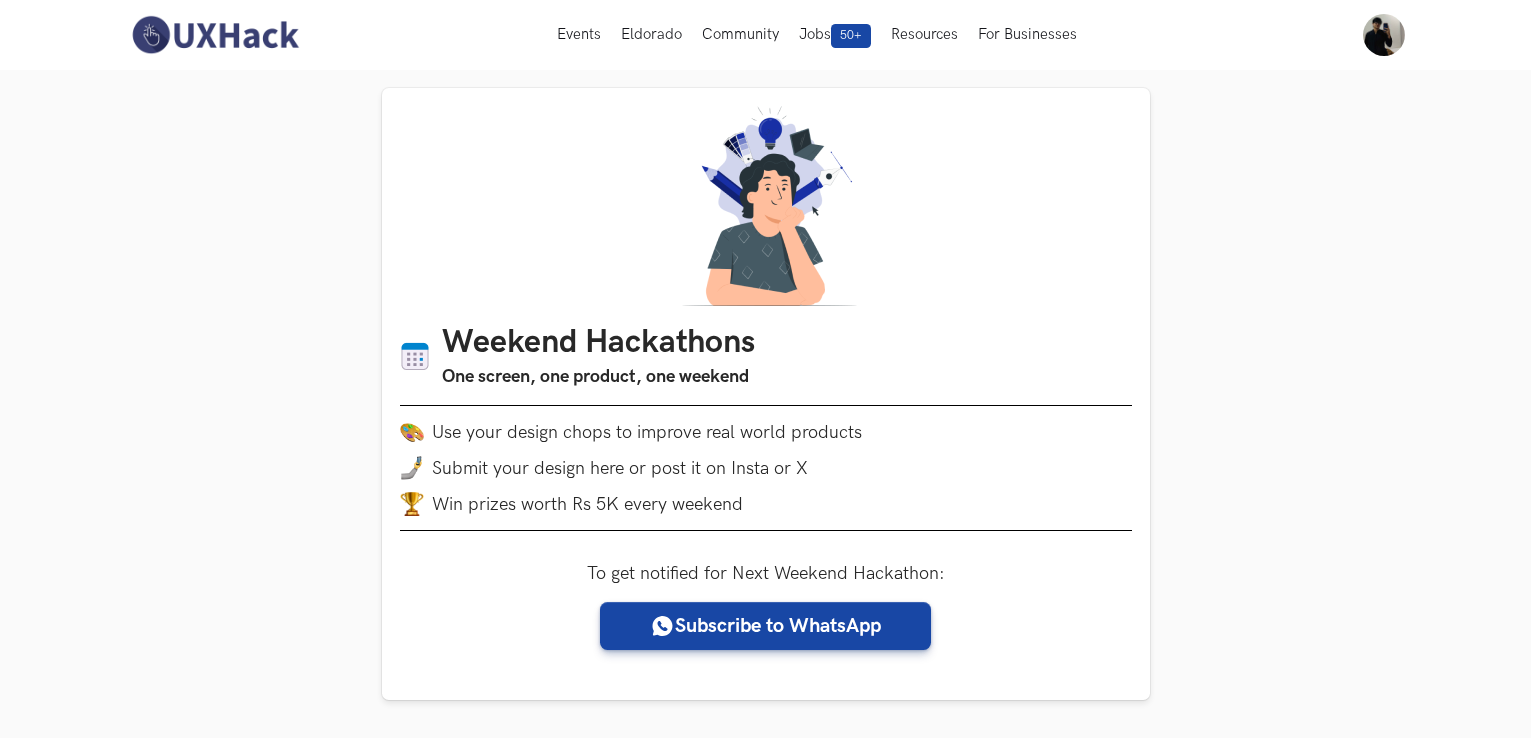 scroll, scrollTop: 0, scrollLeft: 0, axis: both 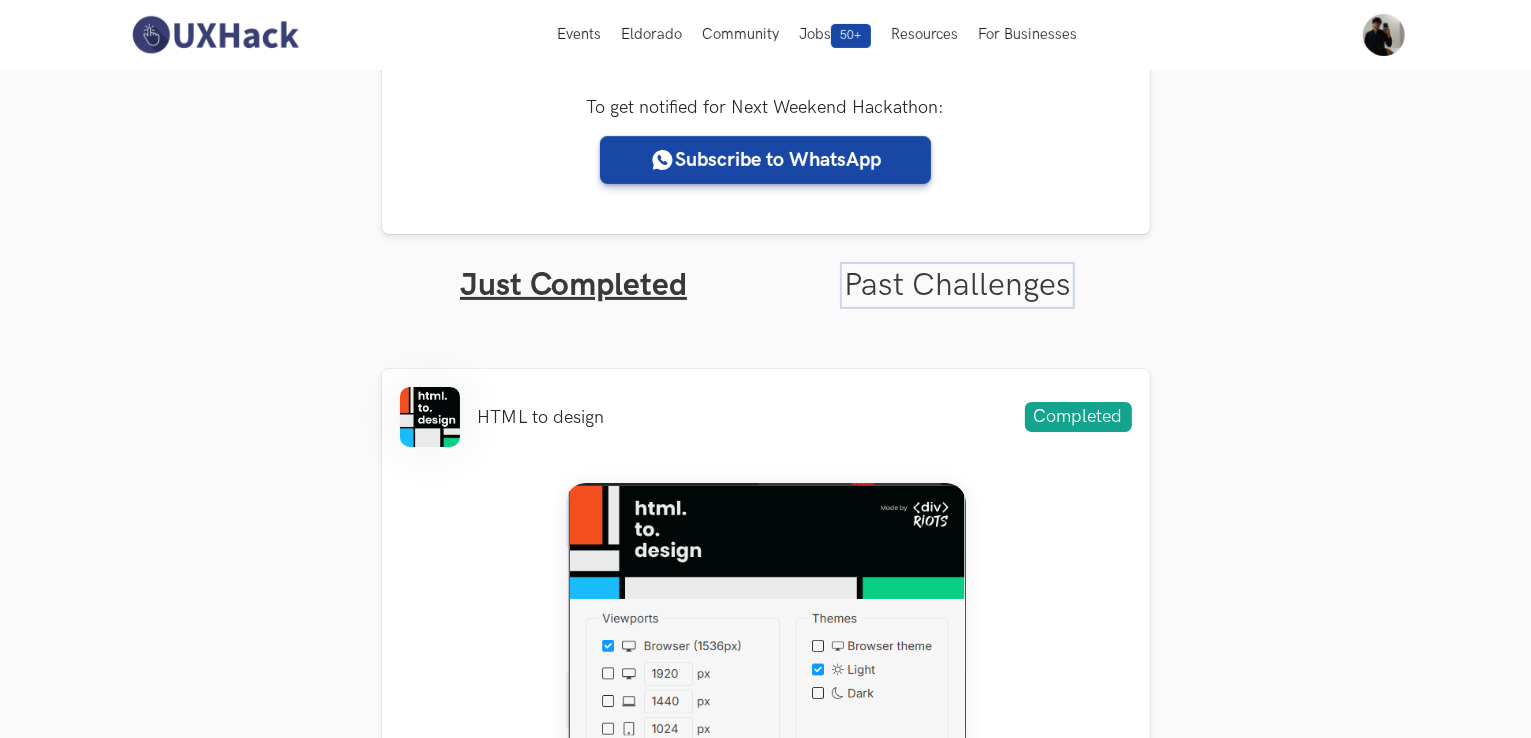 drag, startPoint x: 976, startPoint y: 278, endPoint x: 965, endPoint y: 278, distance: 11 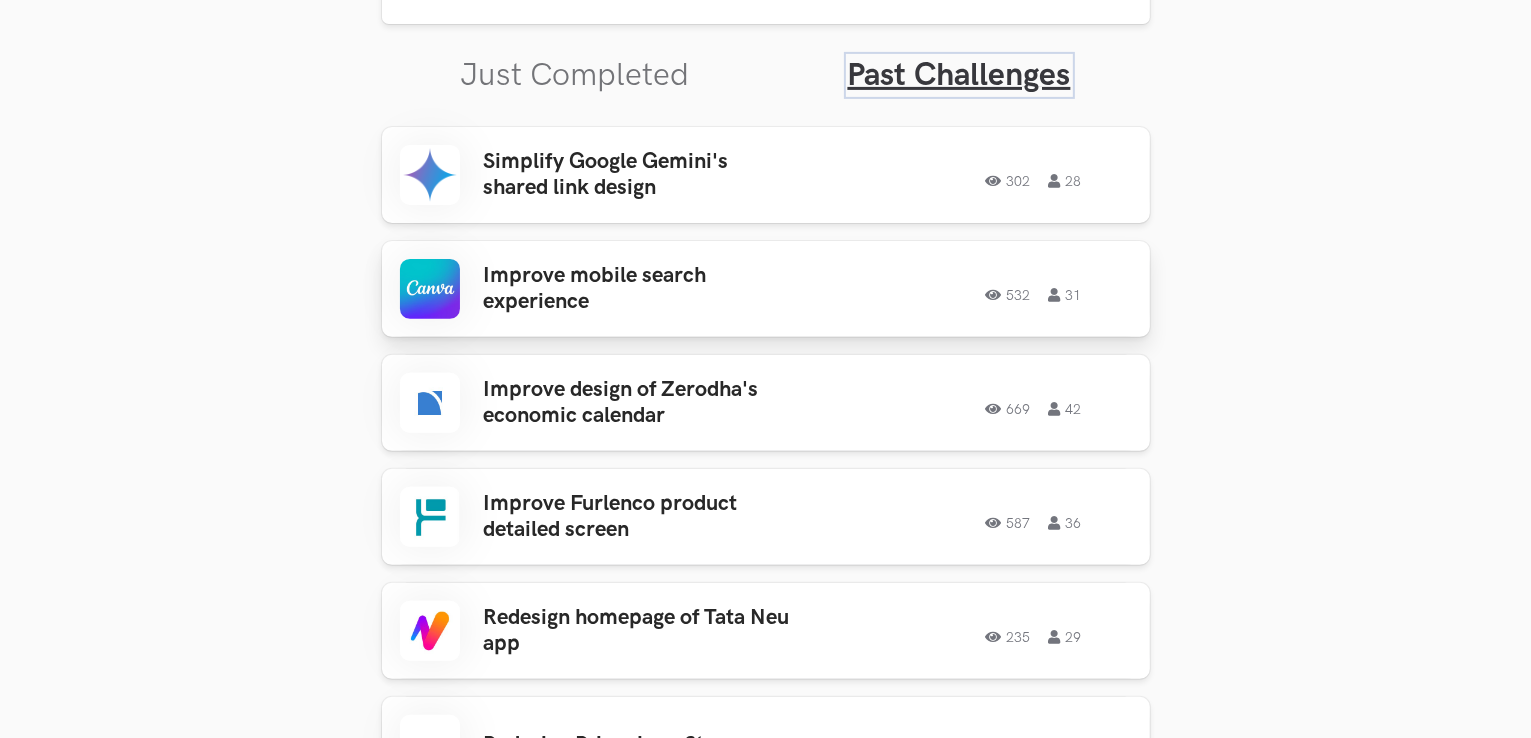scroll, scrollTop: 700, scrollLeft: 0, axis: vertical 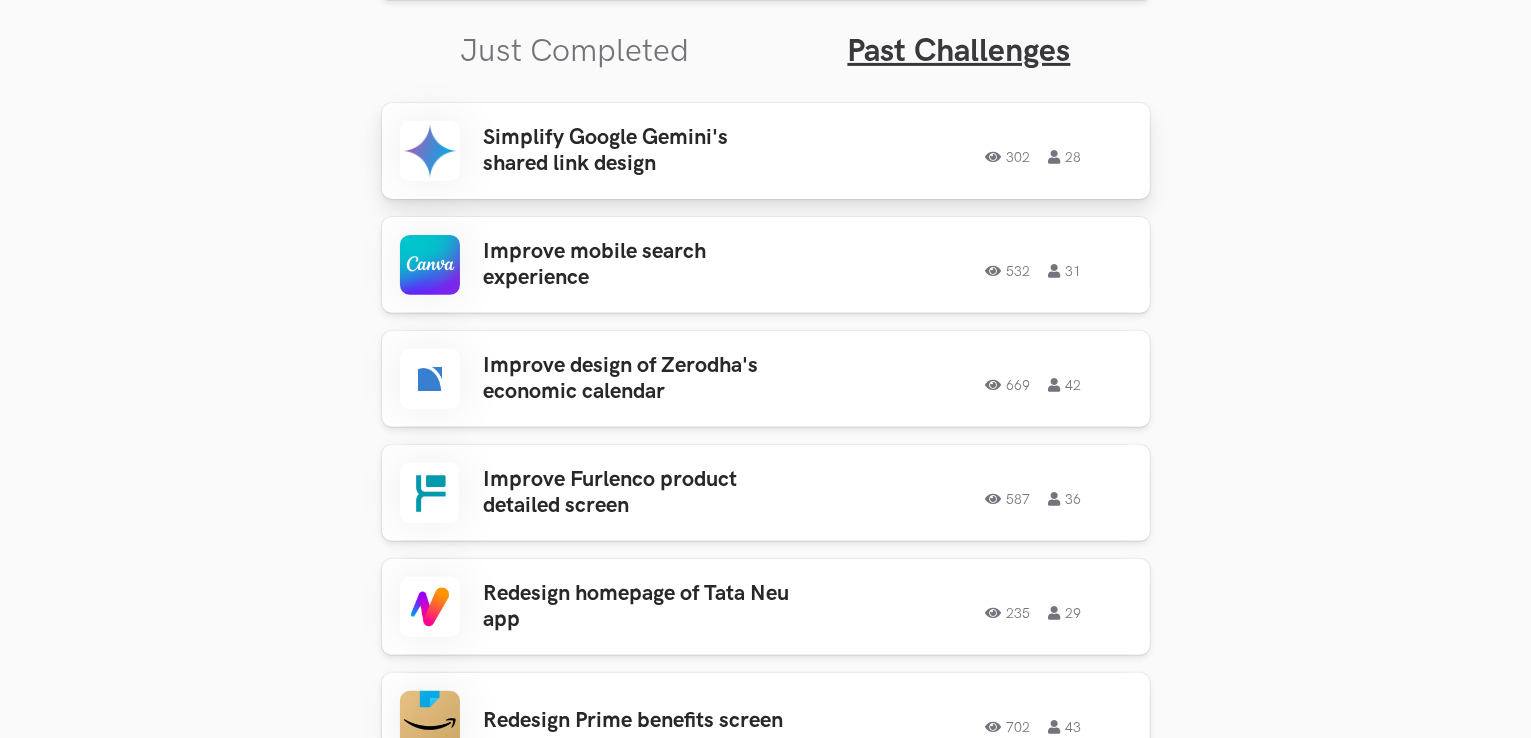 click on "Simplify Google Gemini's shared link design  302  28  302  28" at bounding box center [766, 151] 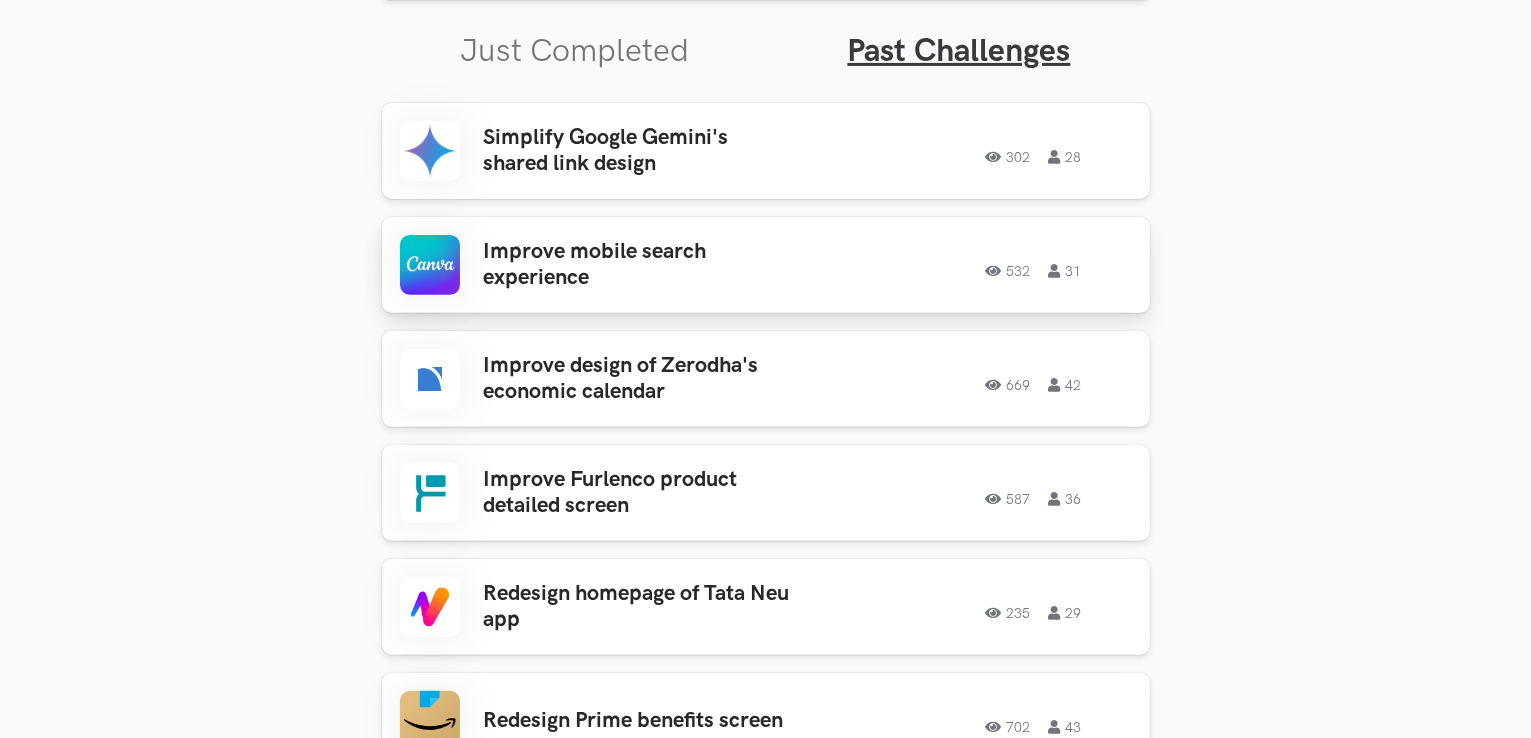 click on "Improve mobile search experience" at bounding box center [640, 265] 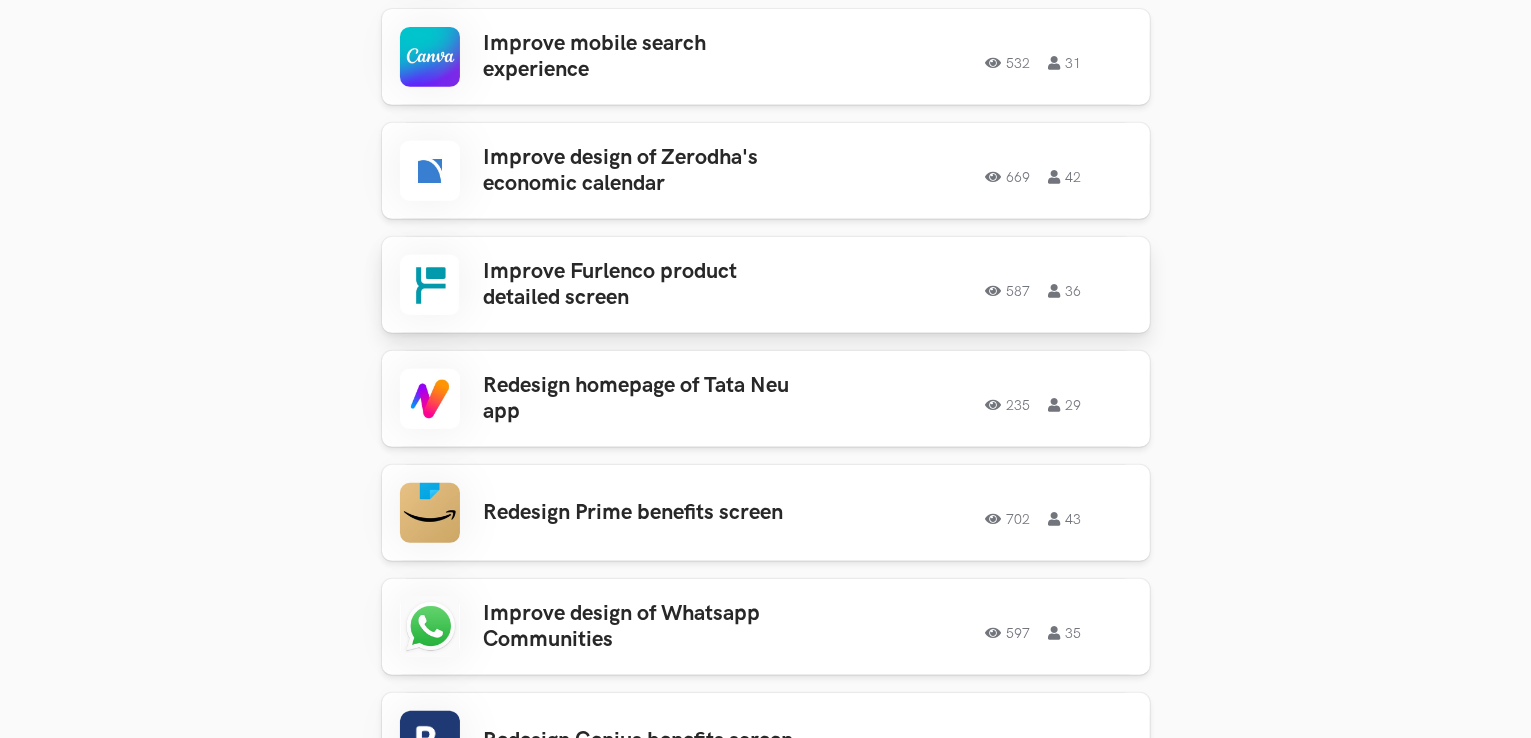 scroll, scrollTop: 933, scrollLeft: 0, axis: vertical 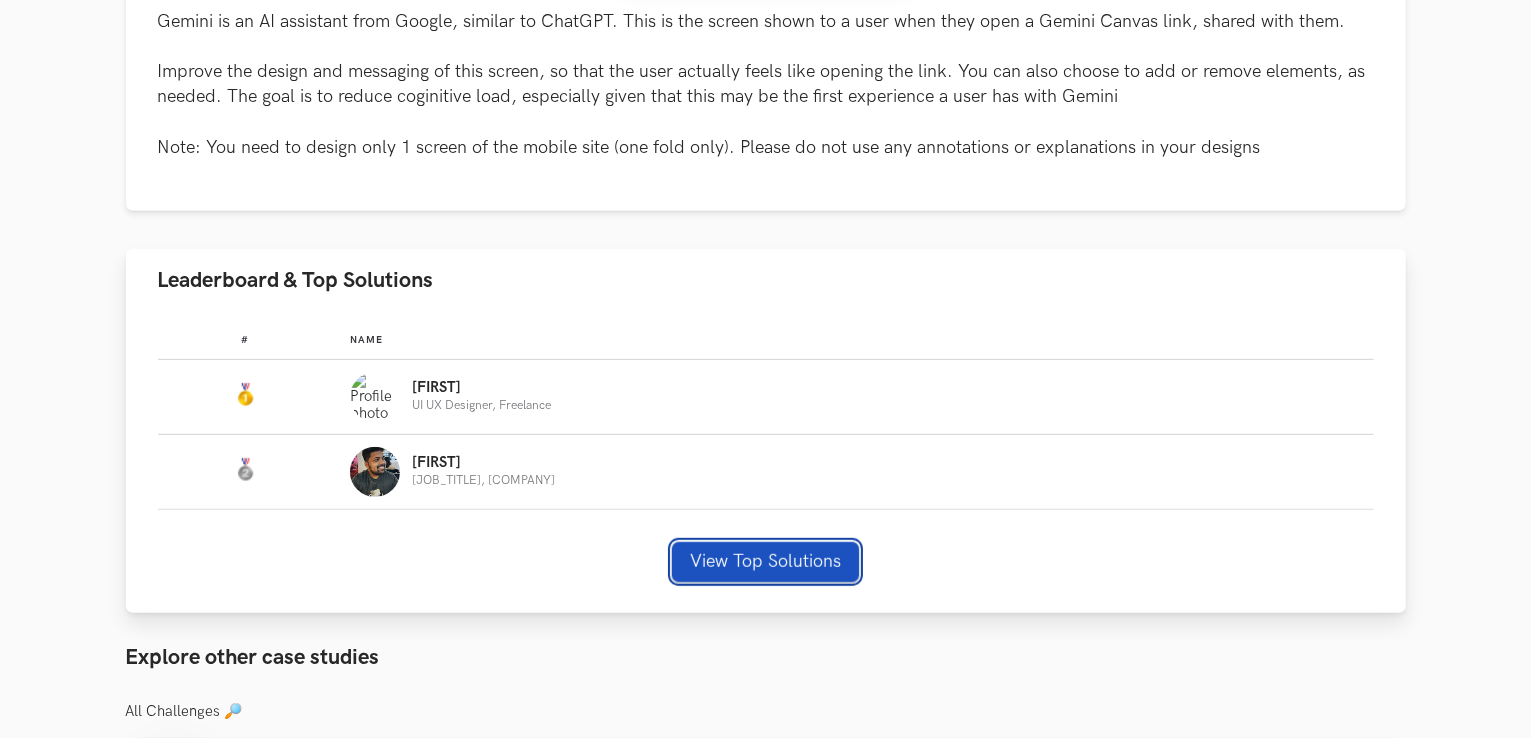 click on "View Top Solutions" at bounding box center (765, 562) 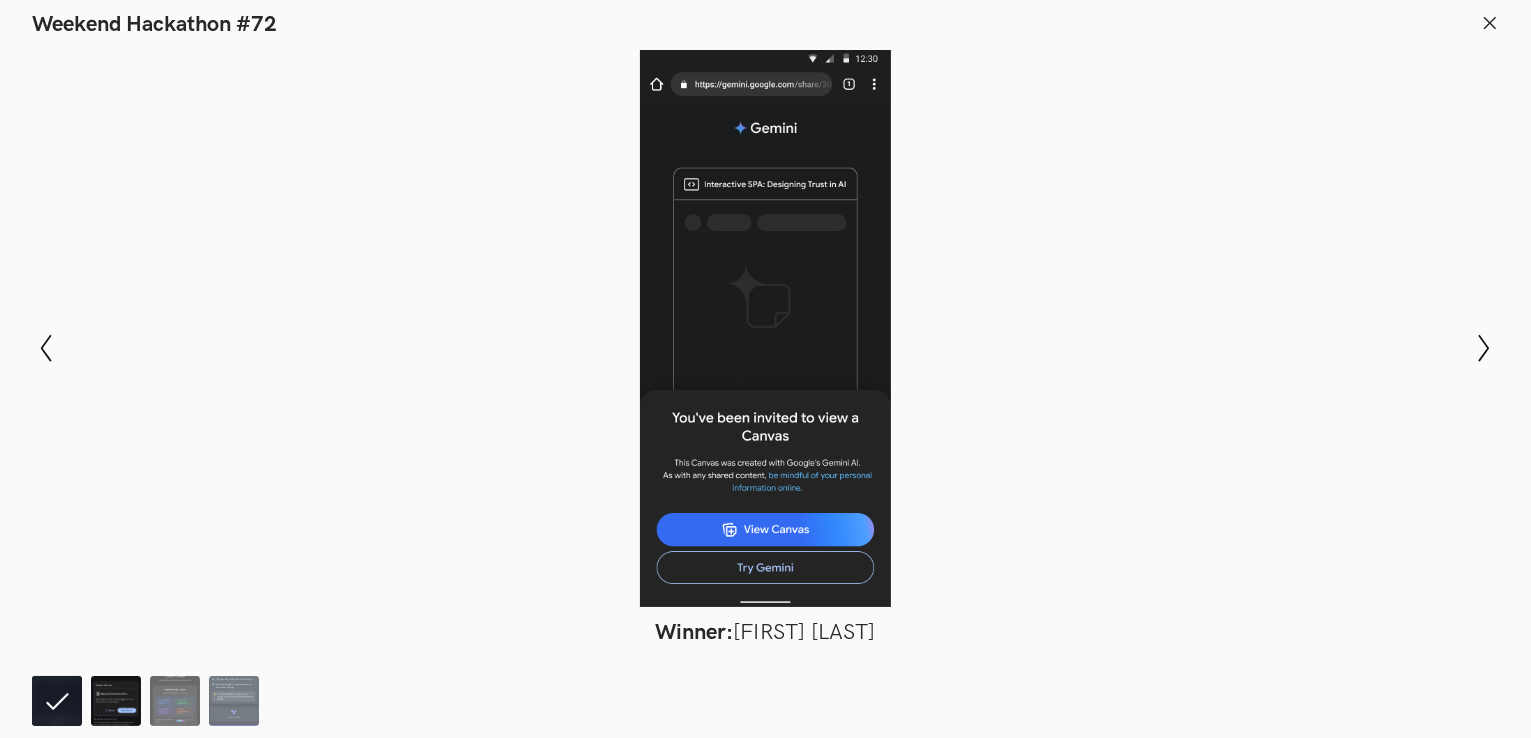 click at bounding box center [116, 701] 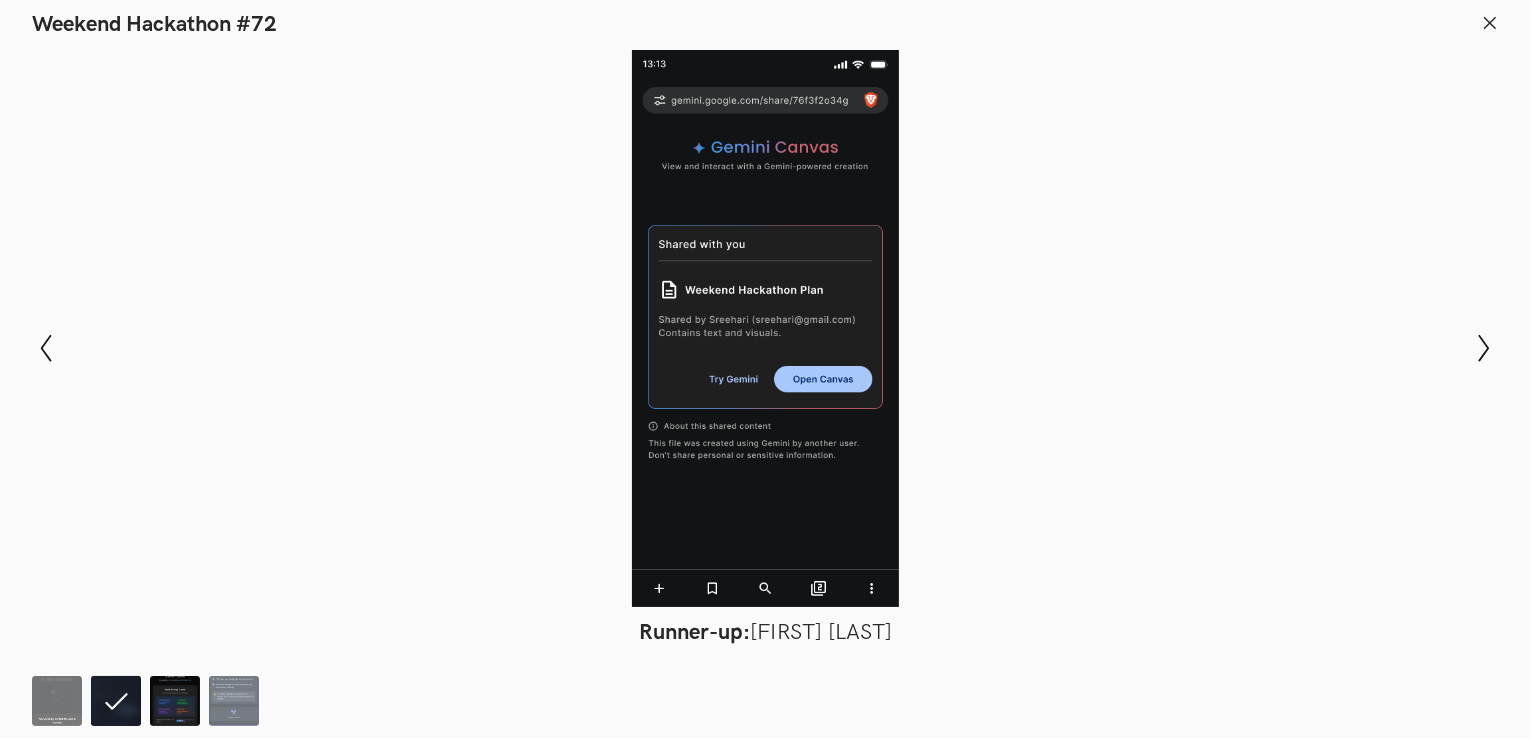 click at bounding box center (175, 701) 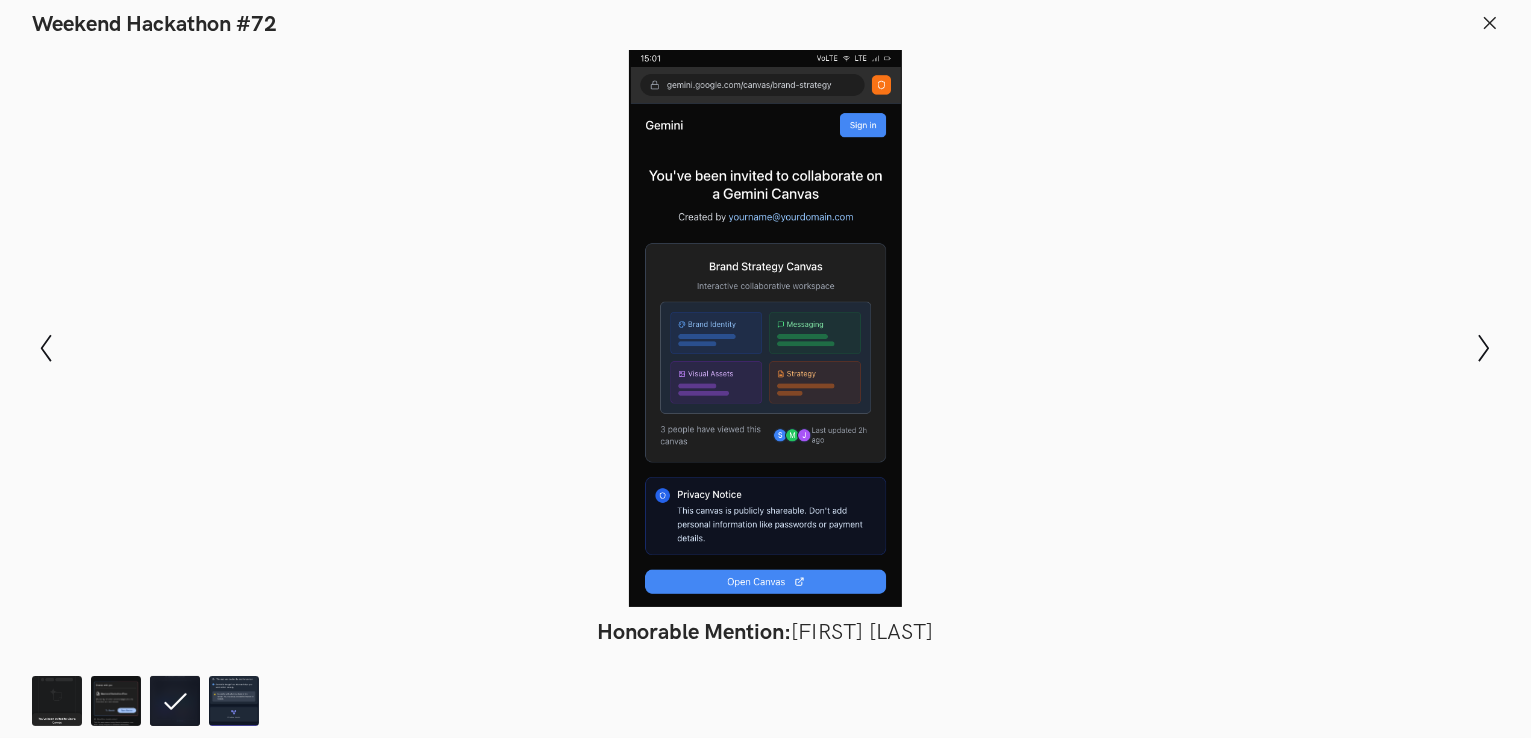 click at bounding box center [765, 701] 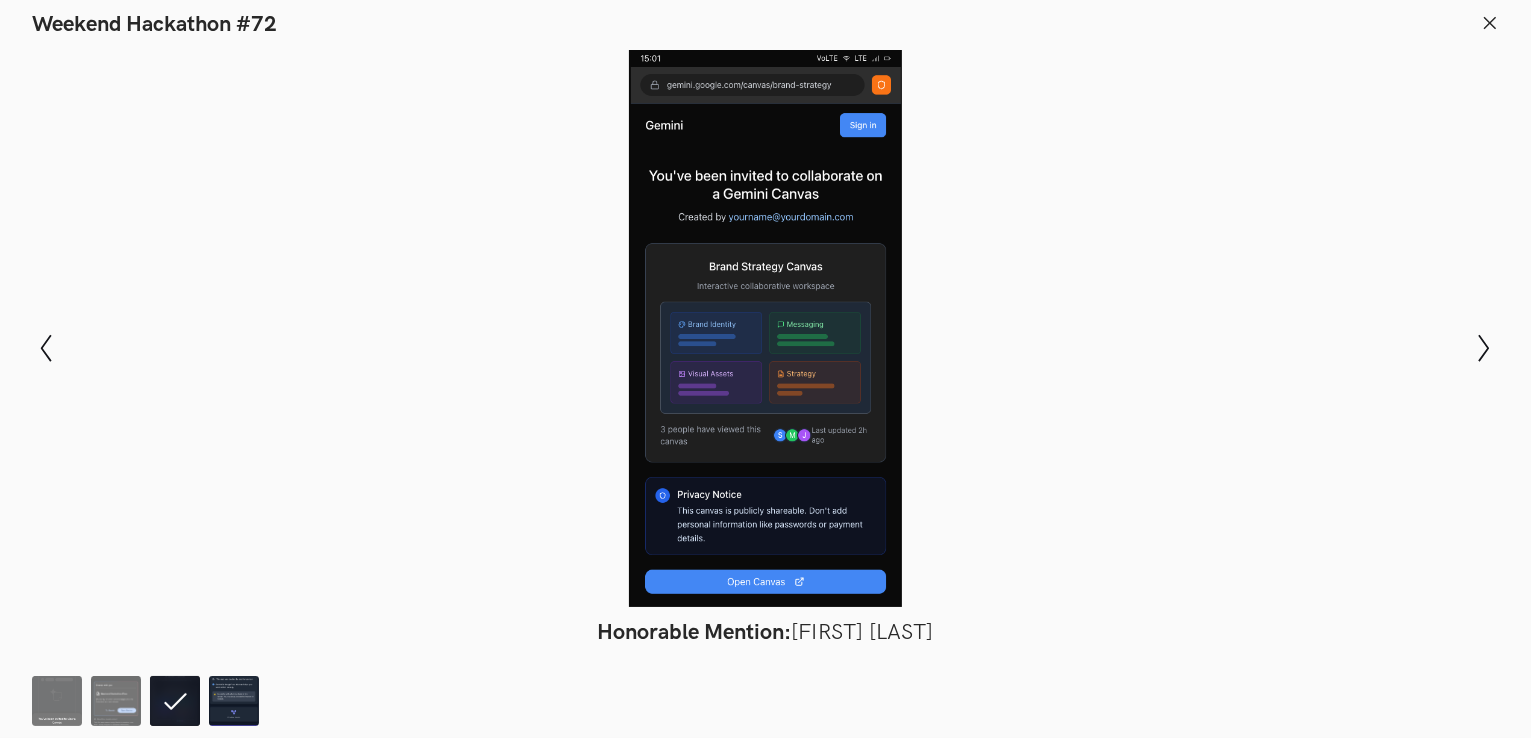 click at bounding box center [234, 701] 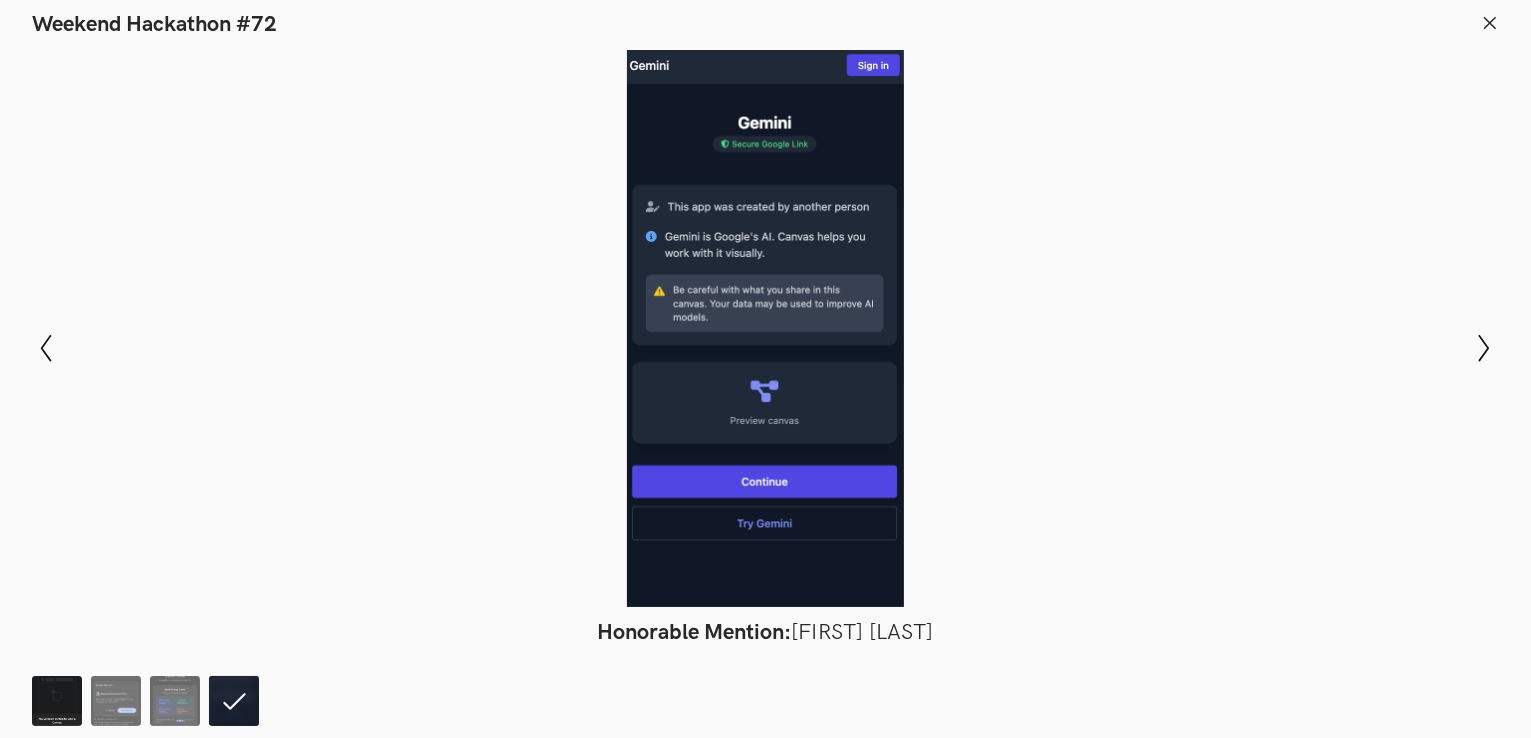 click at bounding box center (57, 701) 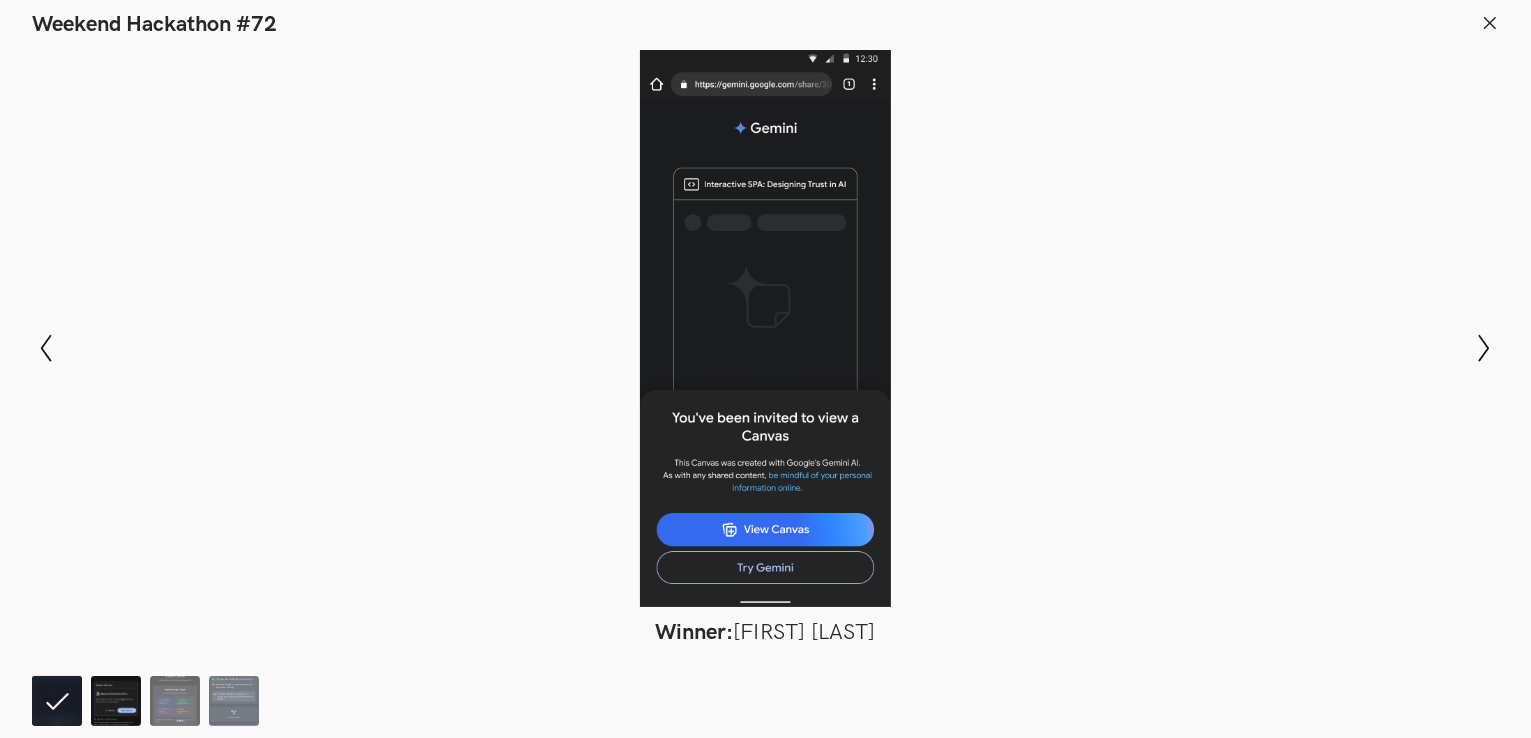 click at bounding box center (116, 701) 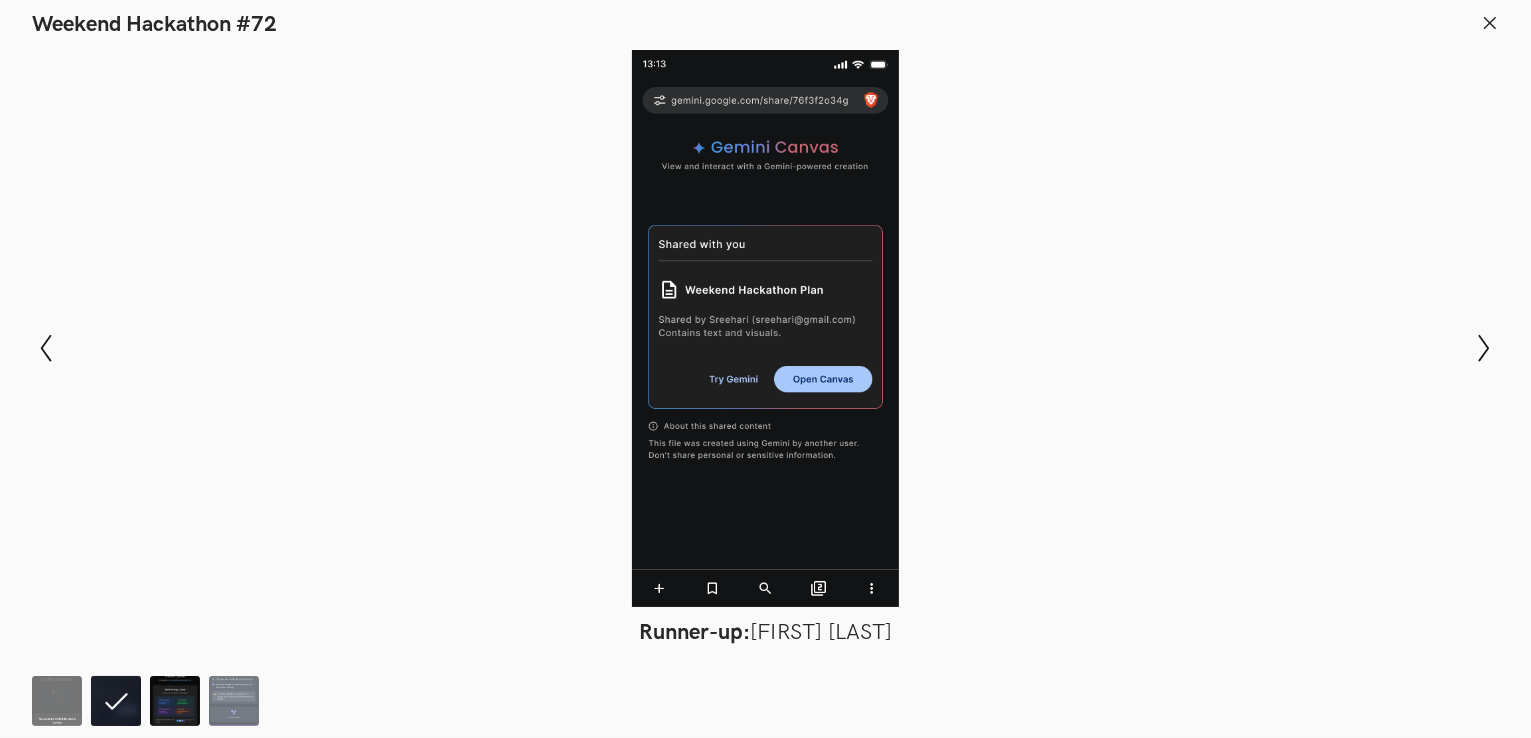 click at bounding box center (175, 701) 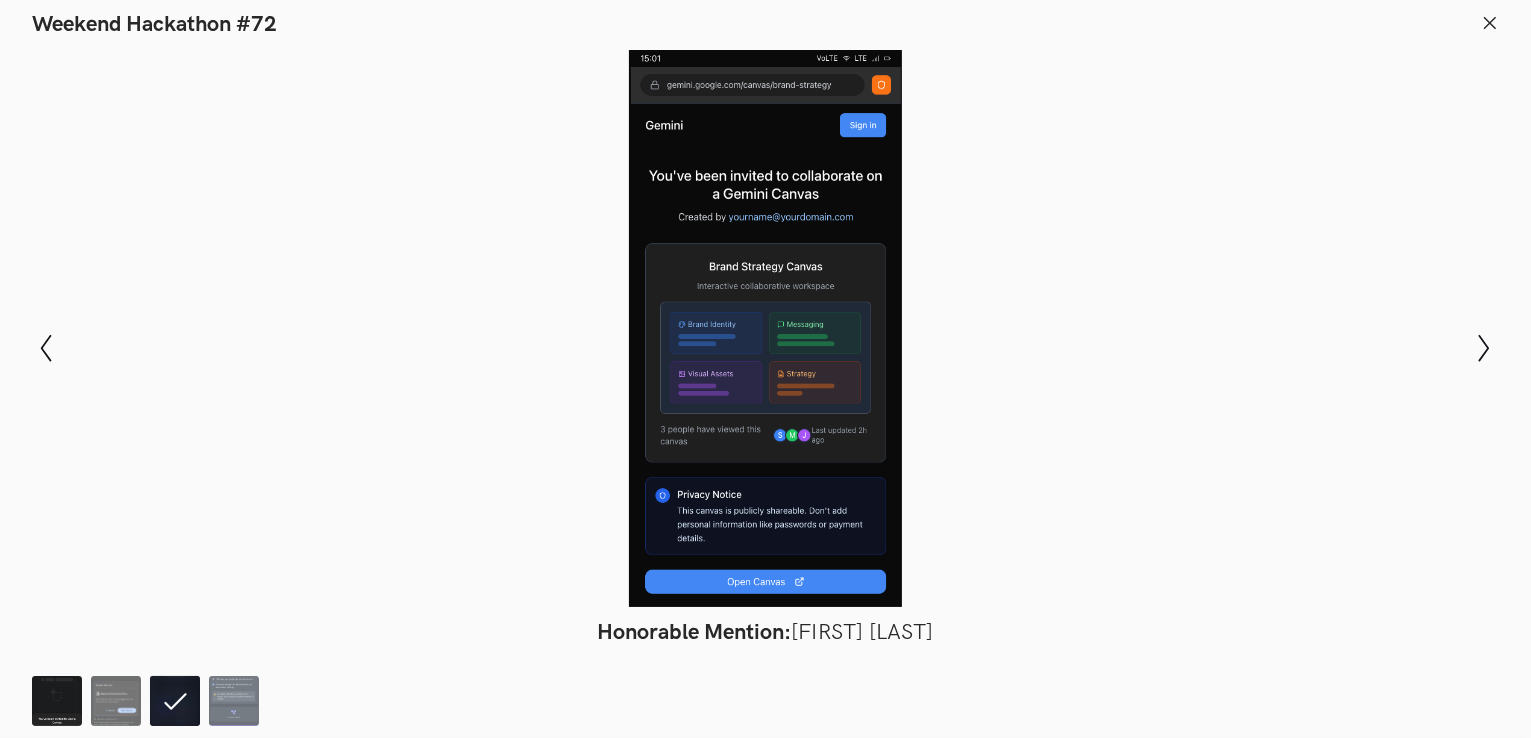 click at bounding box center [57, 701] 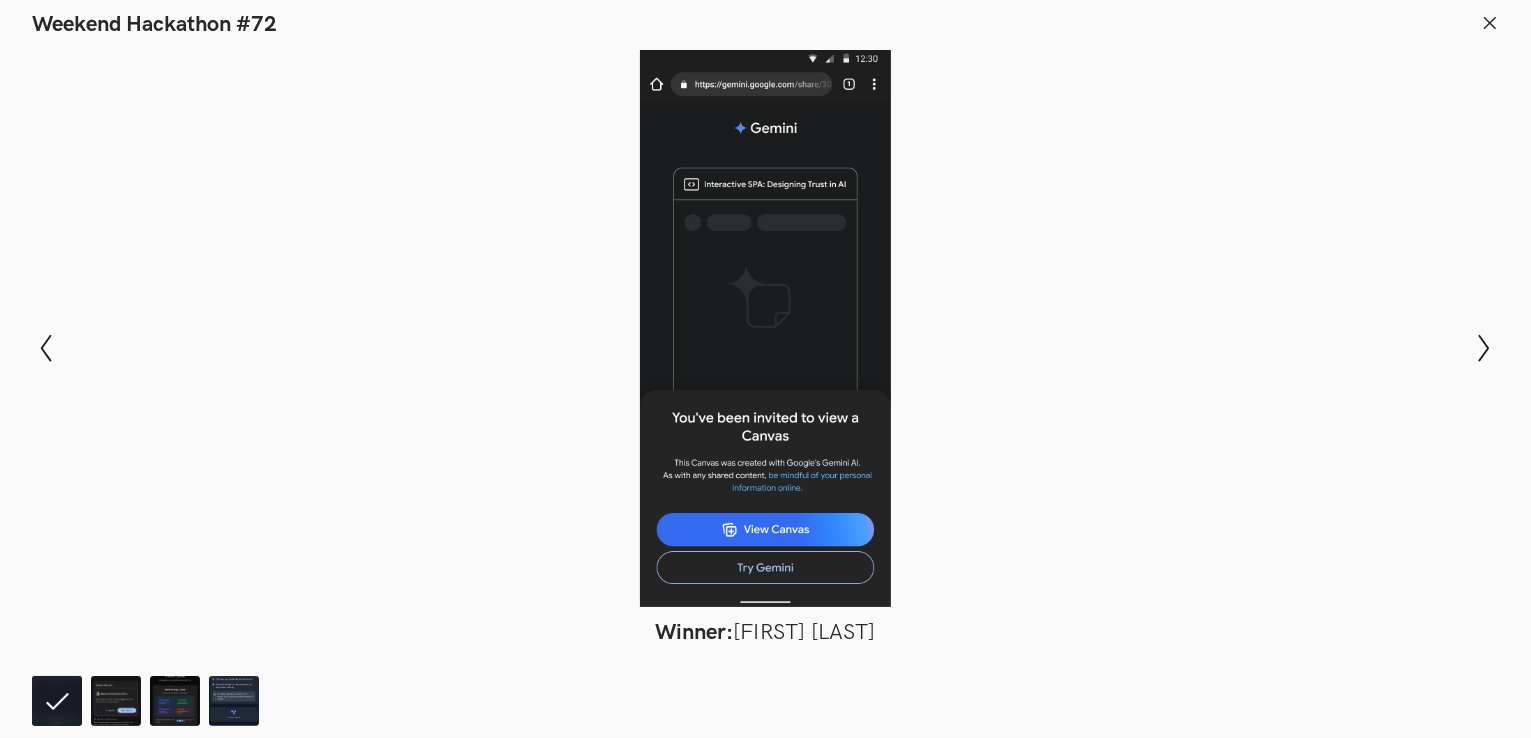 click 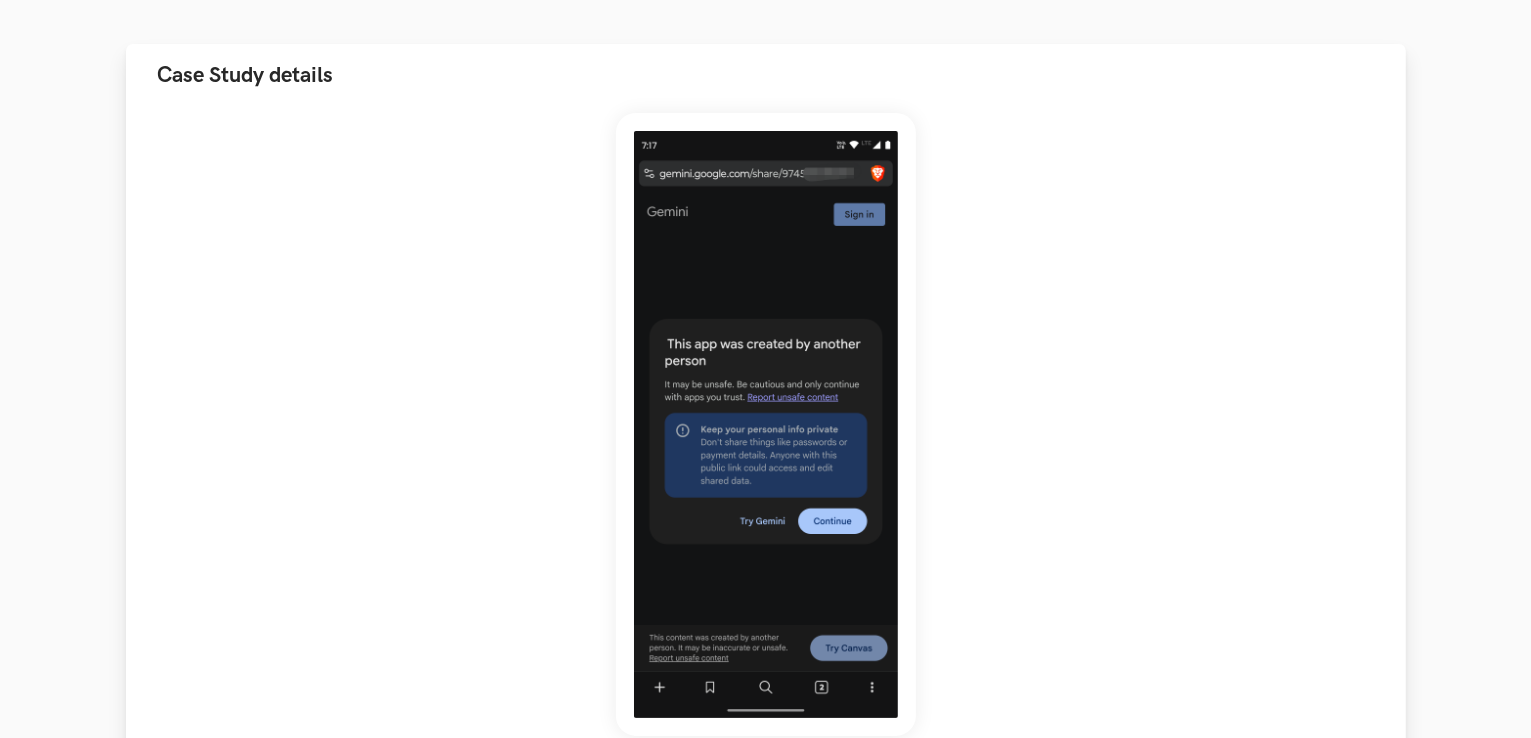 scroll, scrollTop: 233, scrollLeft: 0, axis: vertical 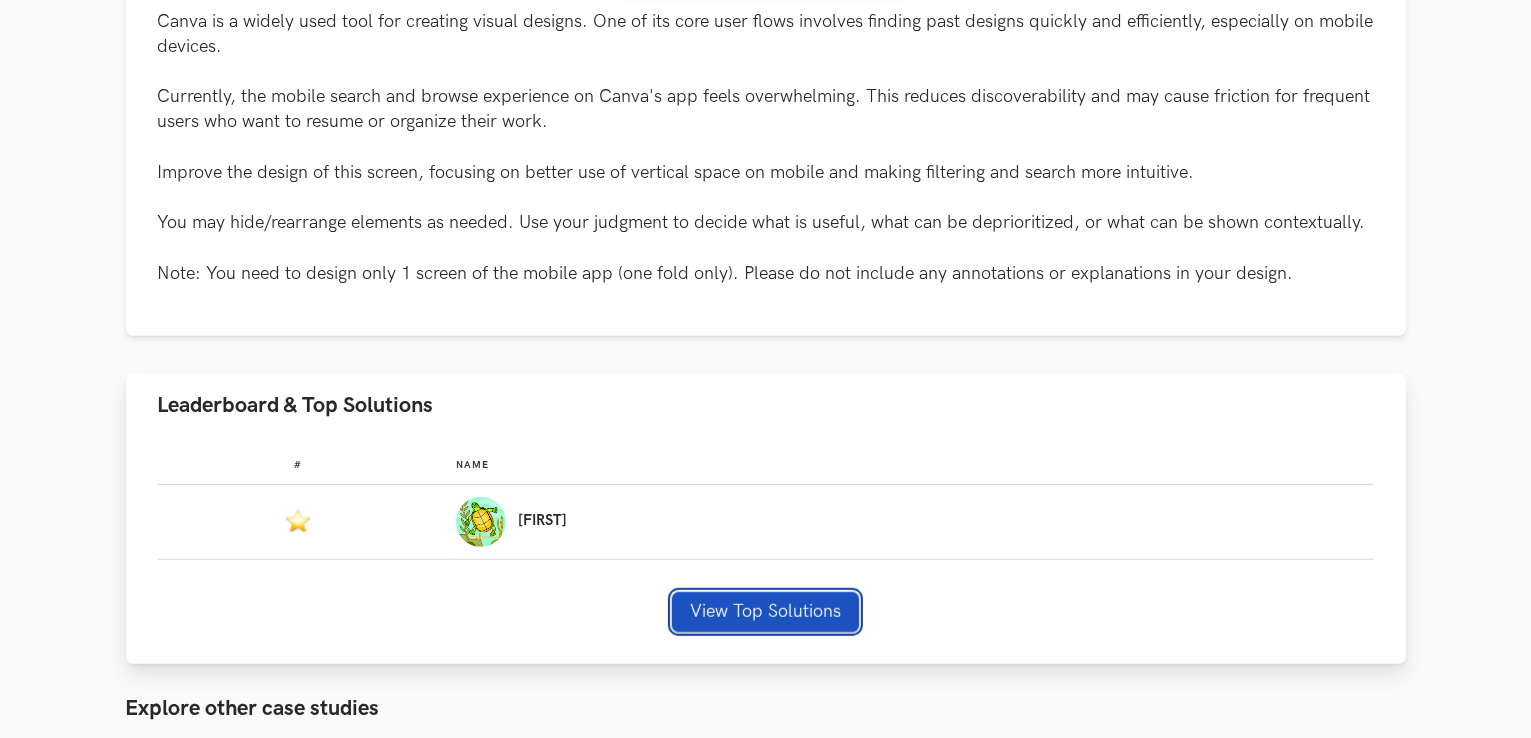 click on "View Top Solutions" at bounding box center [765, 612] 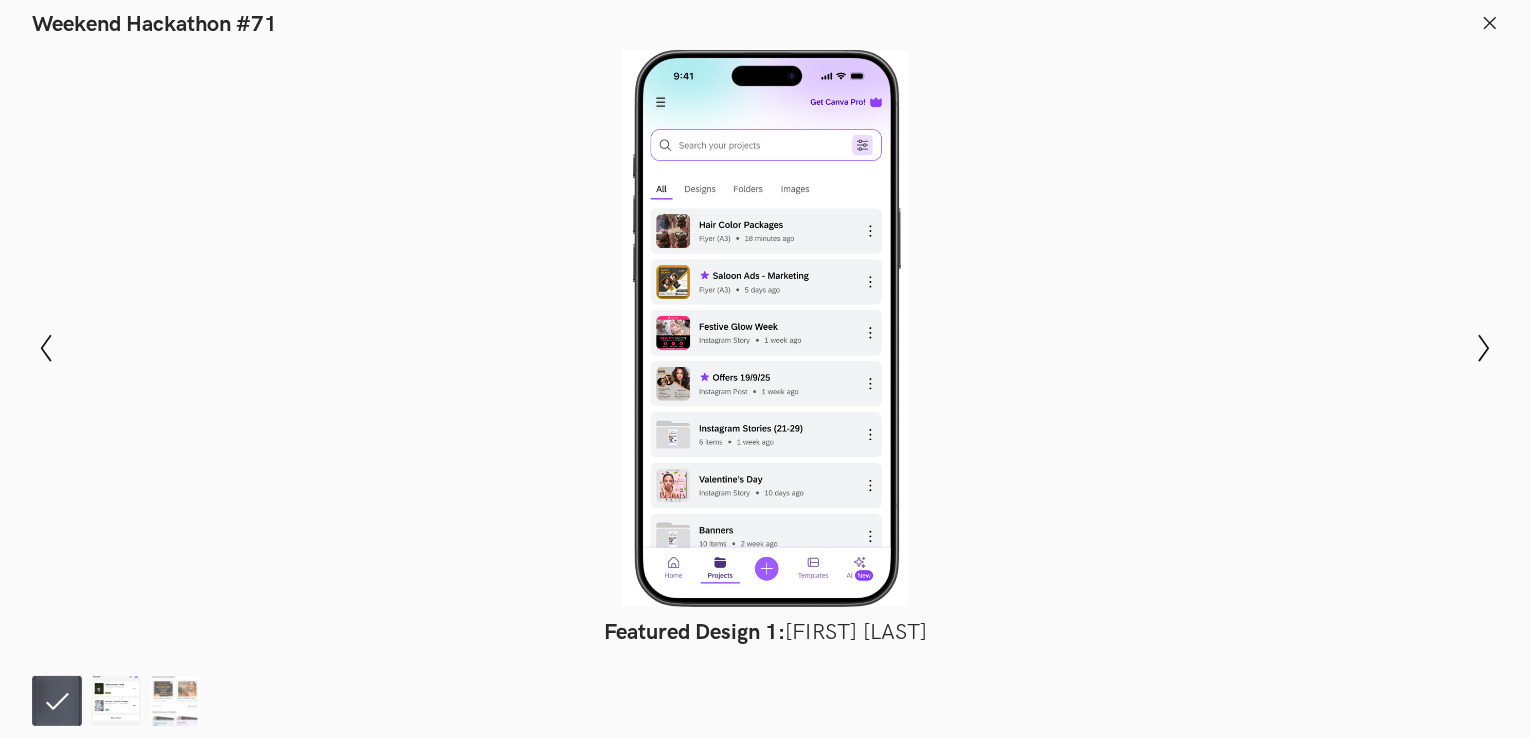 click at bounding box center [116, 701] 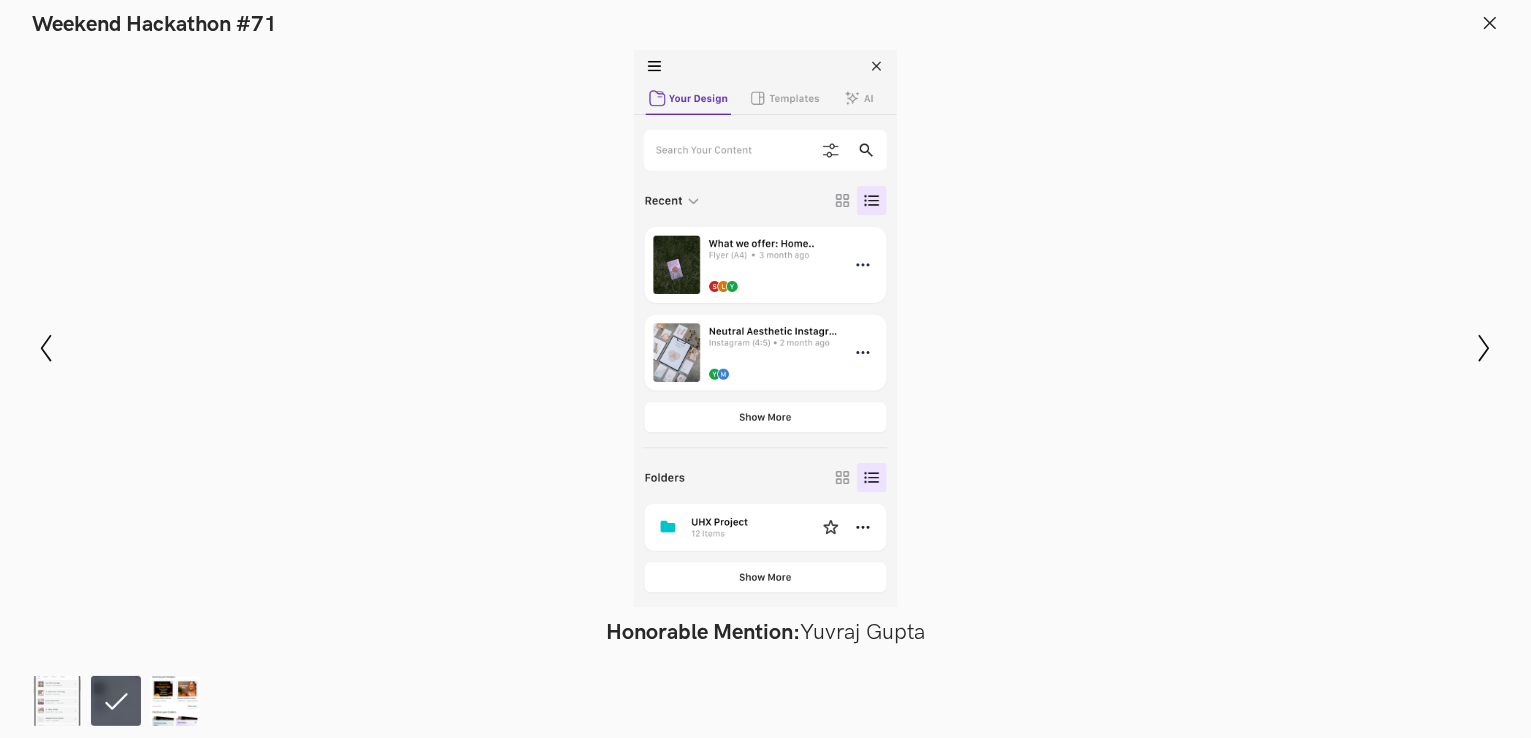 click at bounding box center (175, 701) 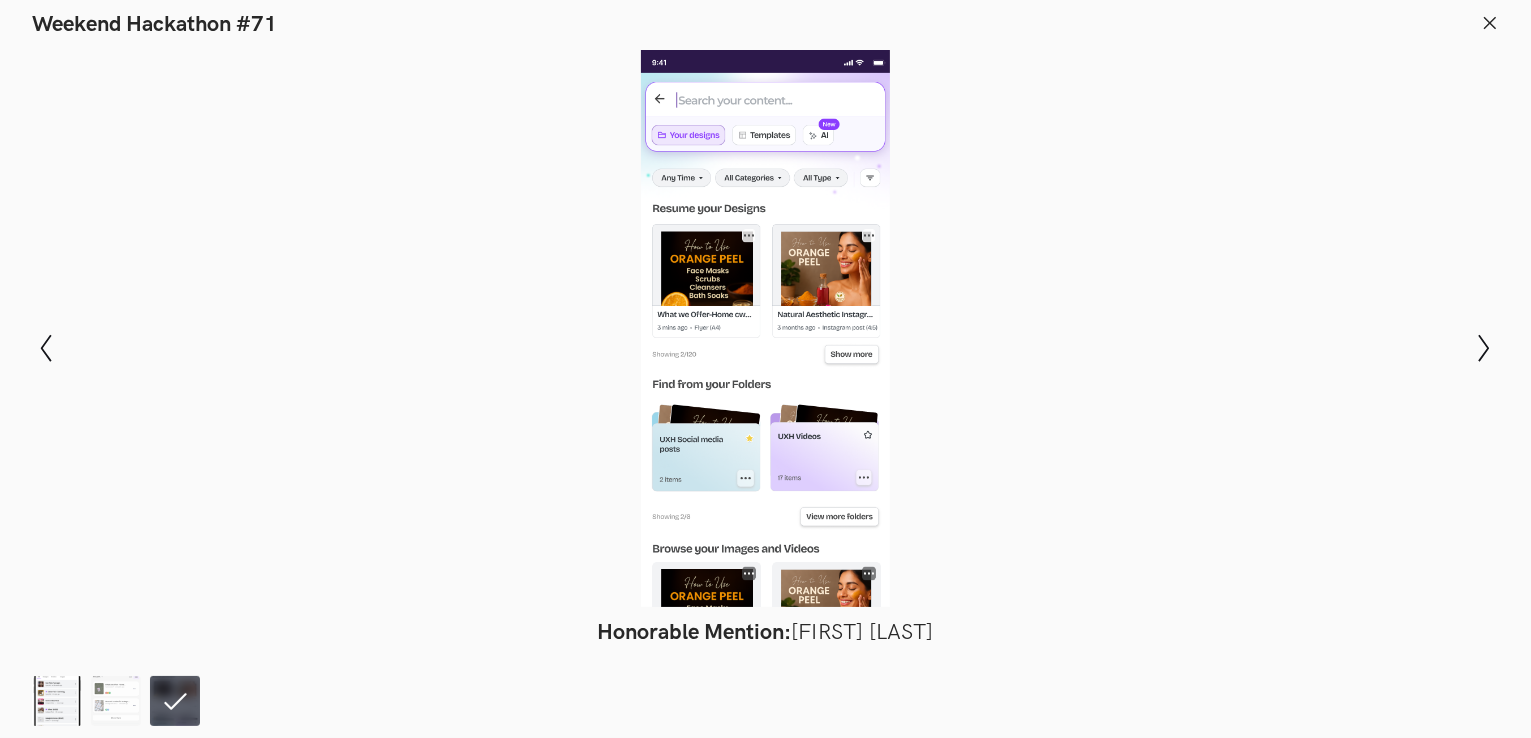 click at bounding box center [57, 701] 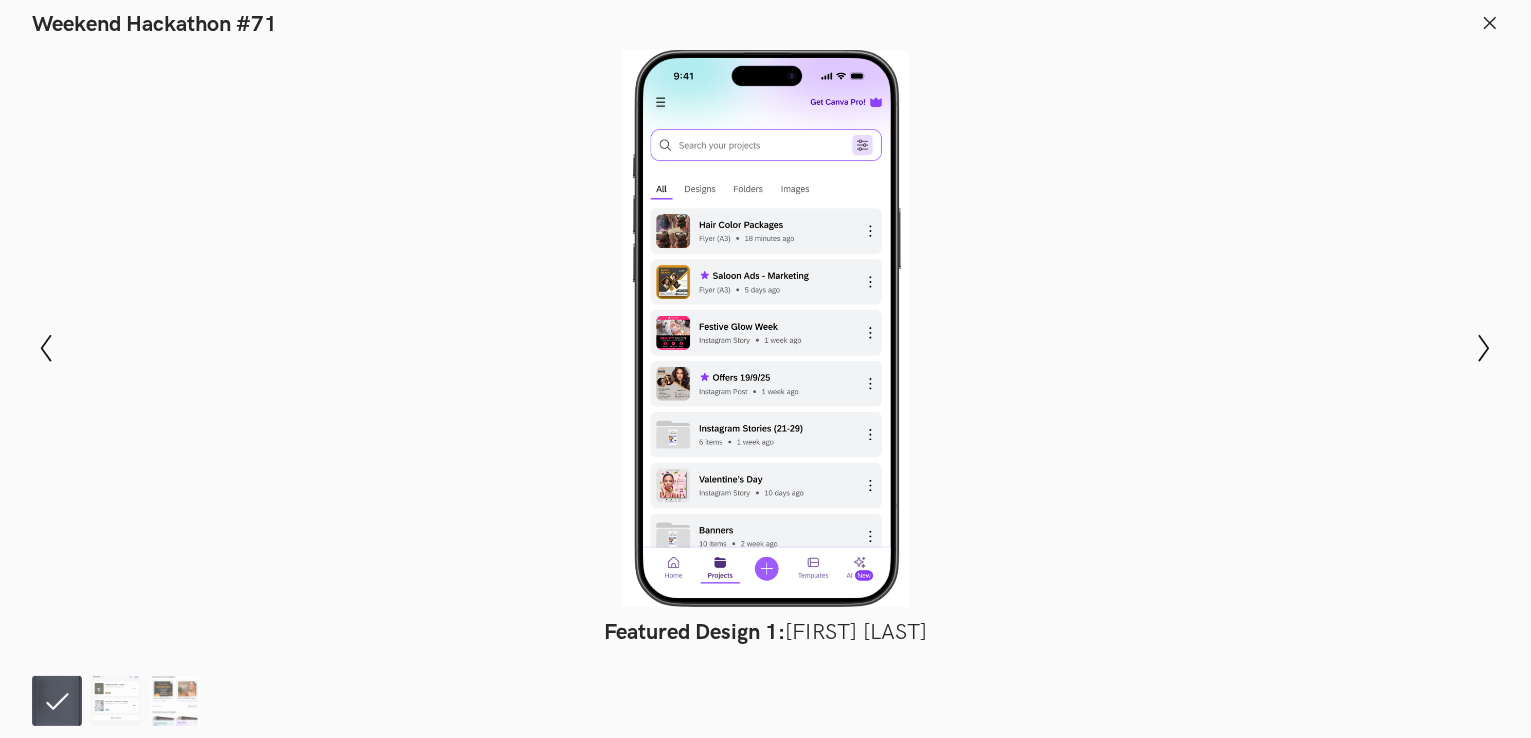 click at bounding box center (120, 701) 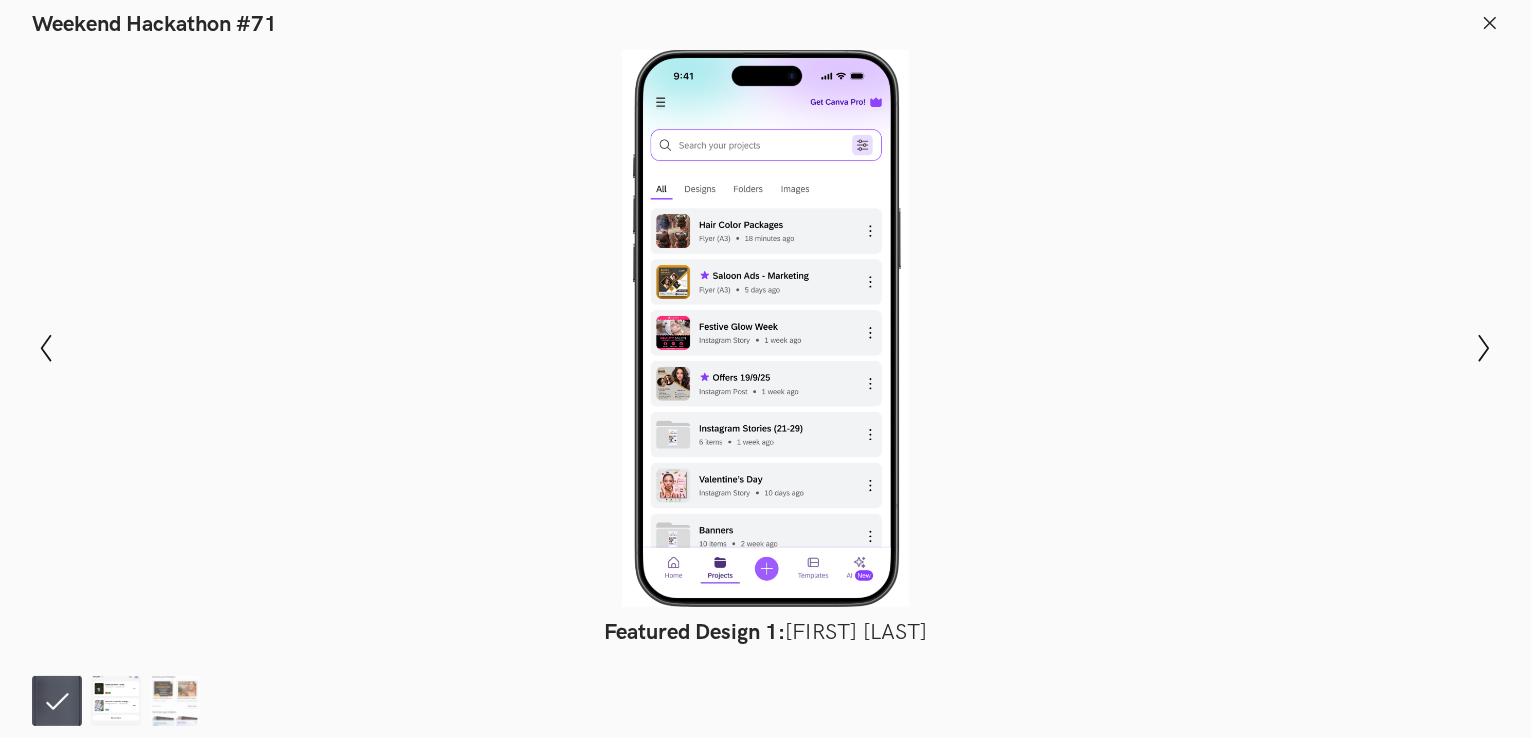 click at bounding box center (116, 701) 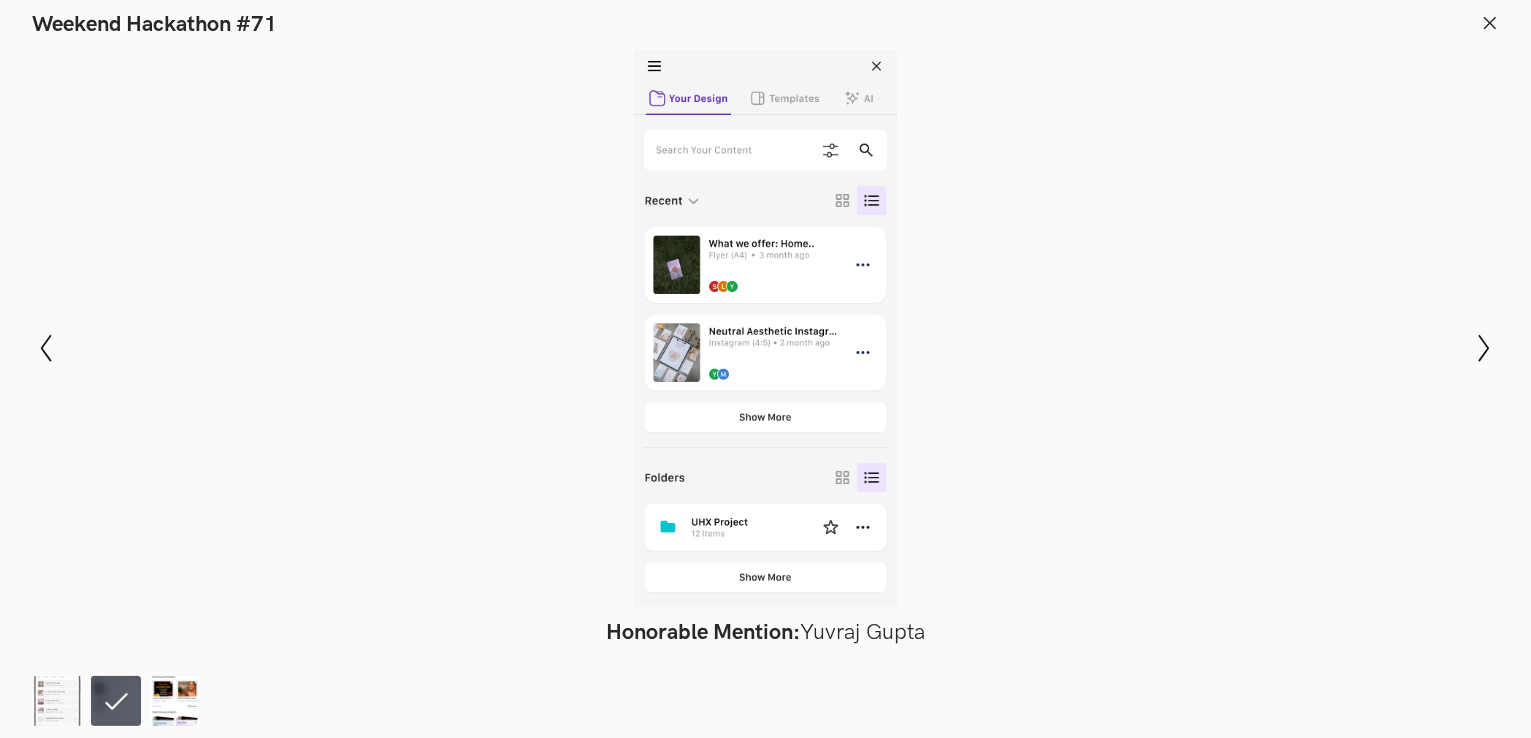 click at bounding box center (175, 701) 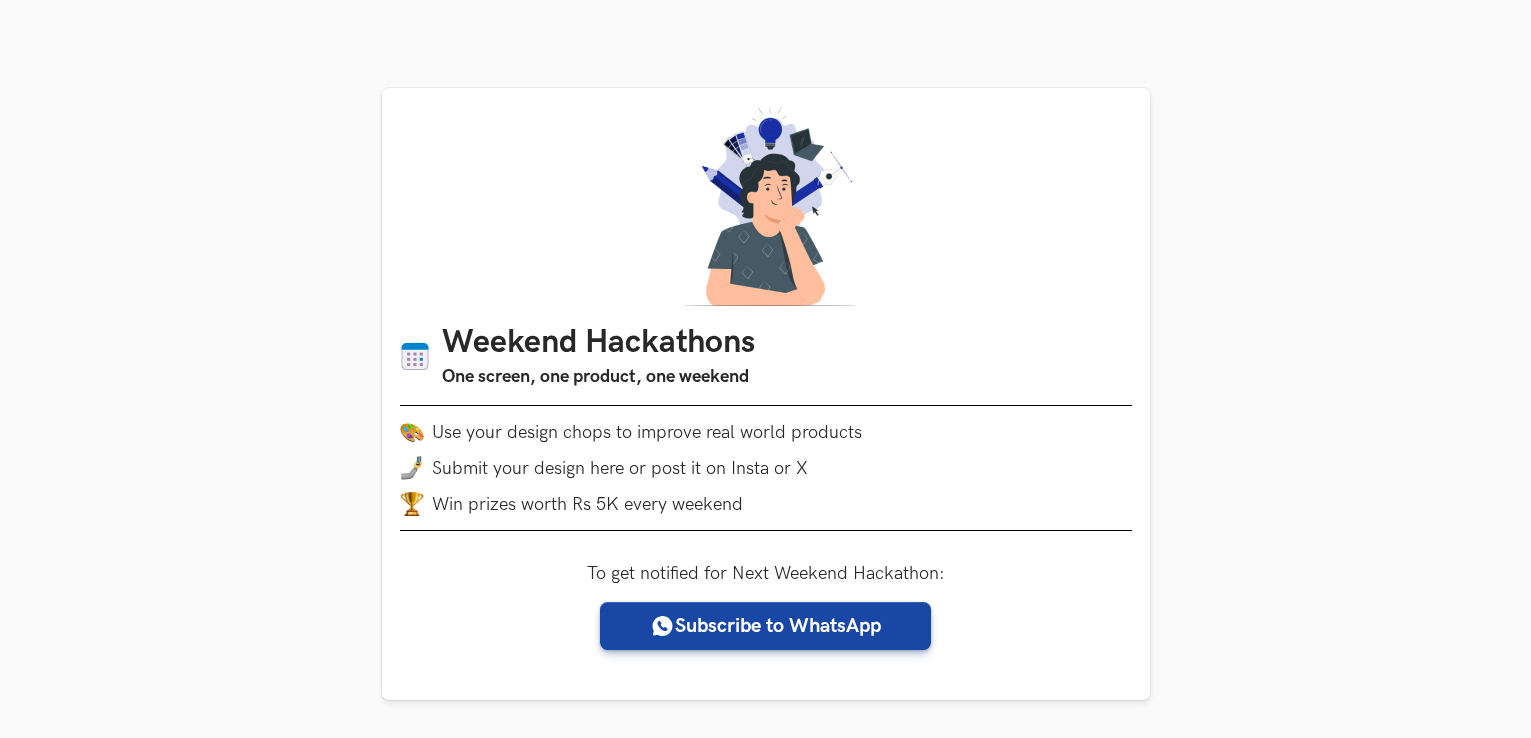 scroll, scrollTop: 771, scrollLeft: 0, axis: vertical 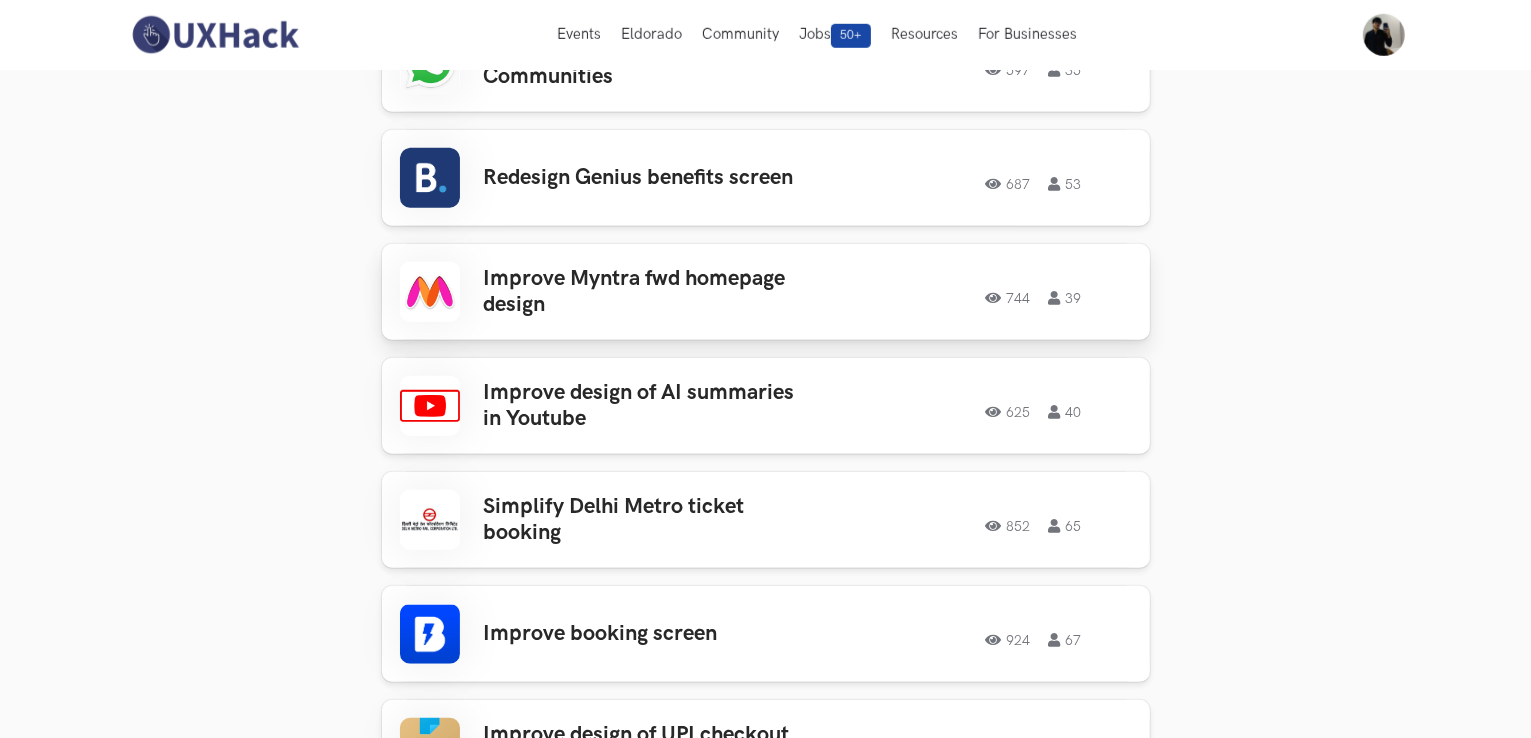 click on "Improve Myntra fwd homepage design" at bounding box center [640, 292] 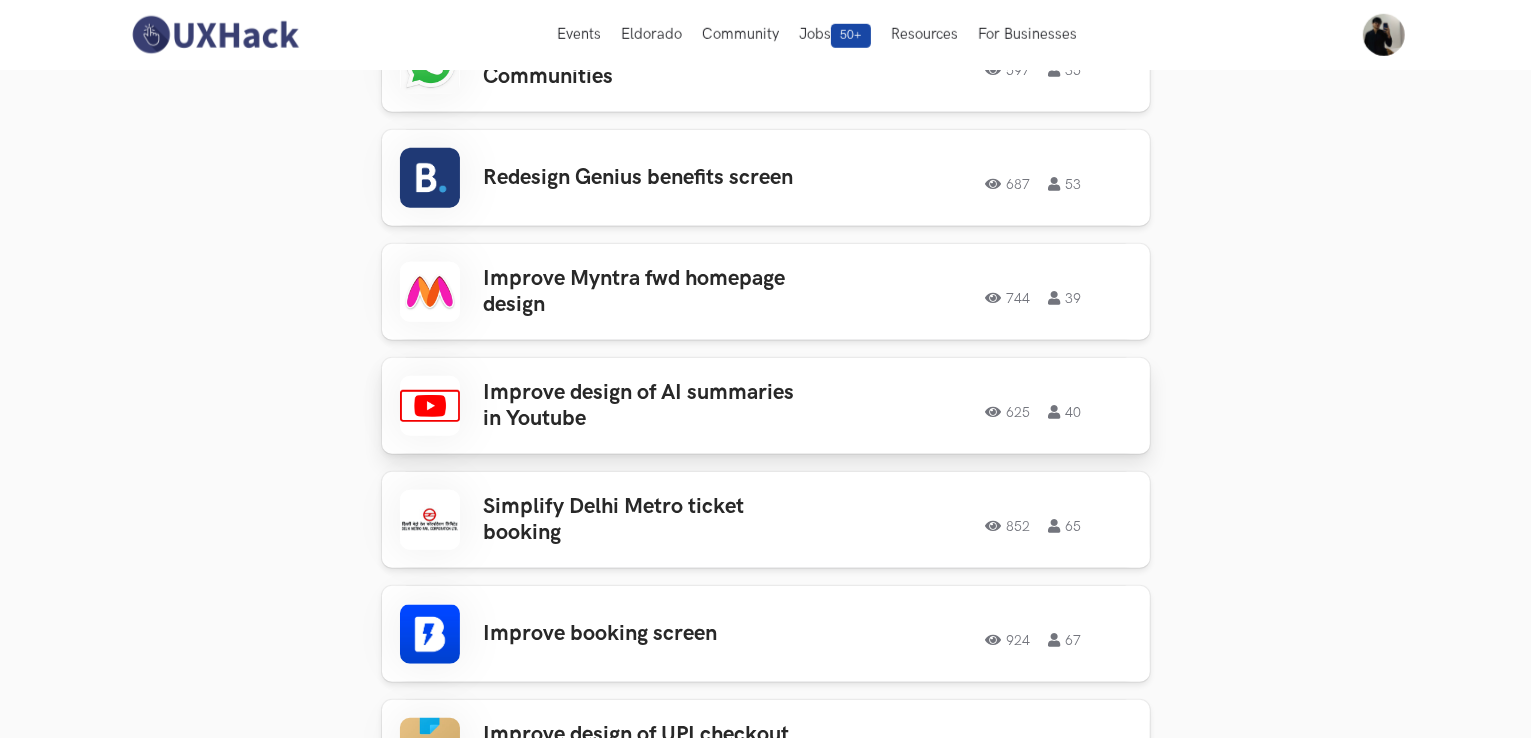 click on "Improve design of AI summaries in Youtube" at bounding box center (640, 406) 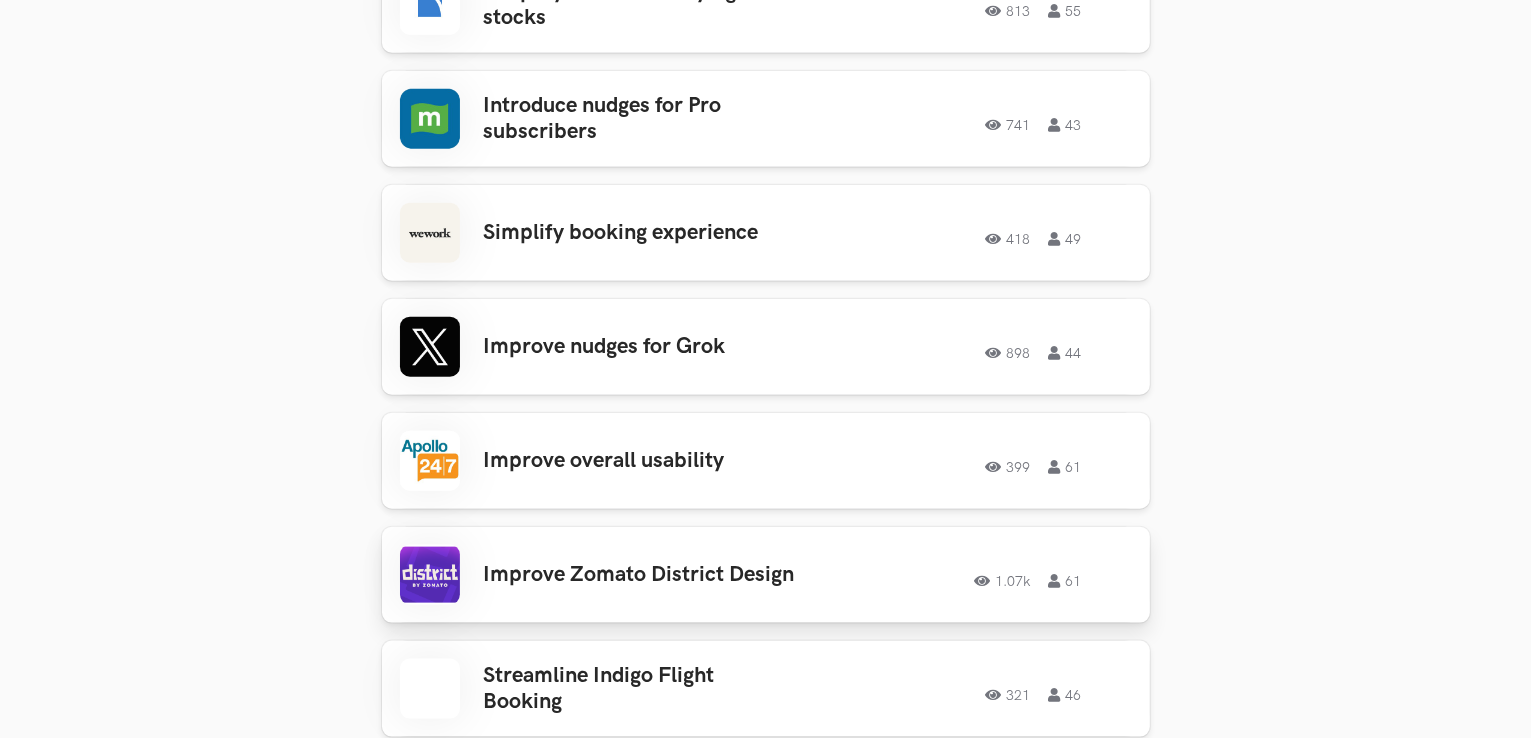 scroll, scrollTop: 2404, scrollLeft: 0, axis: vertical 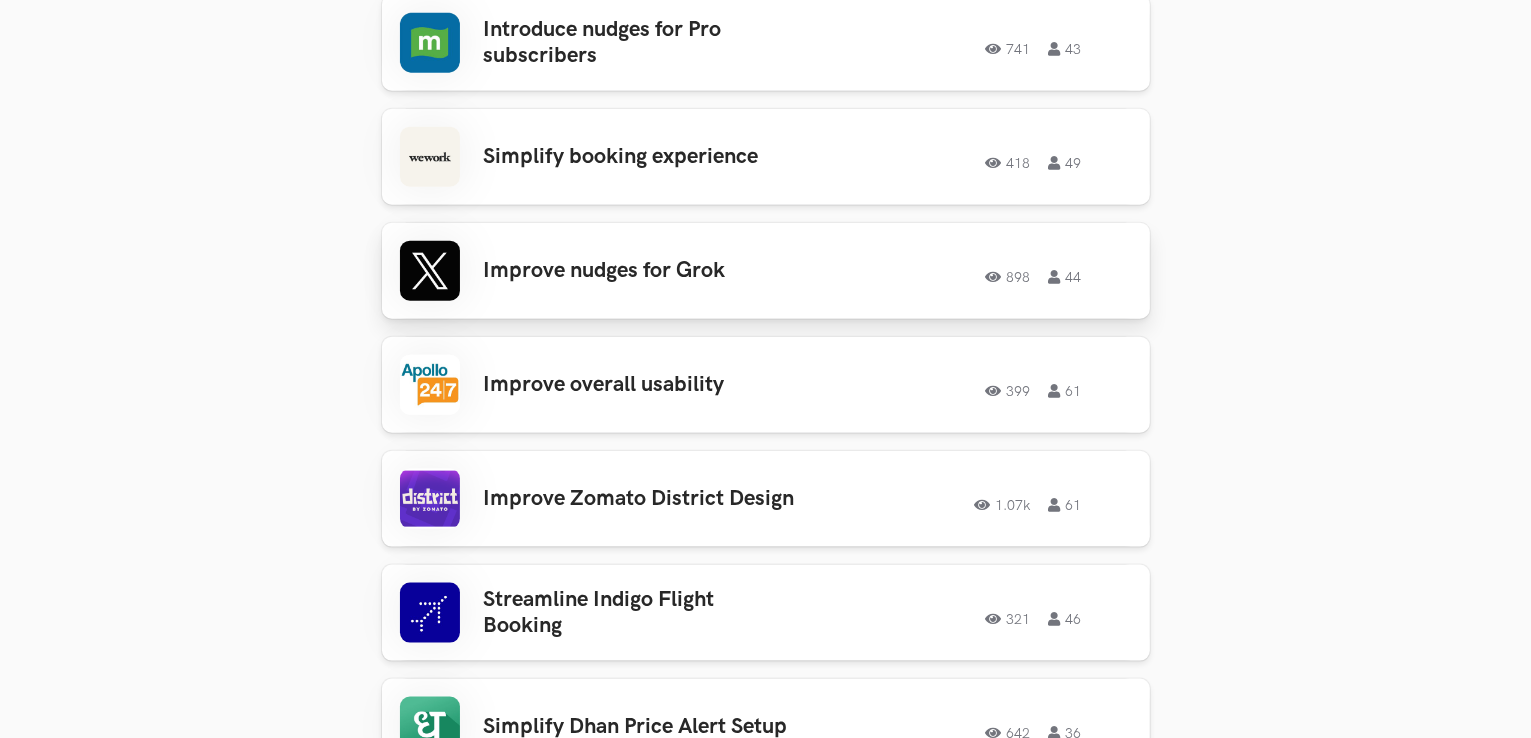 click on "Improve nudges for Grok
898
44
898
44" at bounding box center [766, 271] 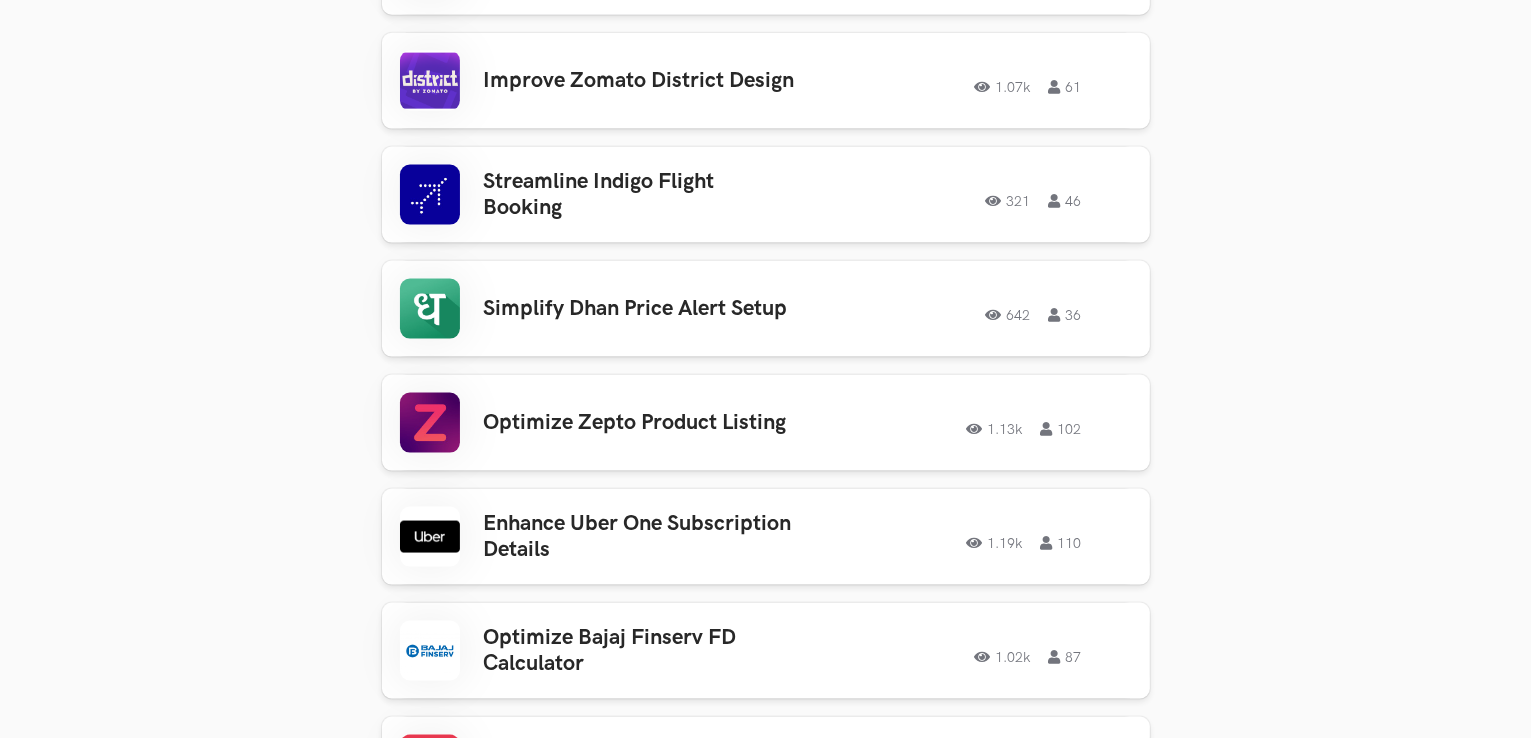 scroll, scrollTop: 2871, scrollLeft: 0, axis: vertical 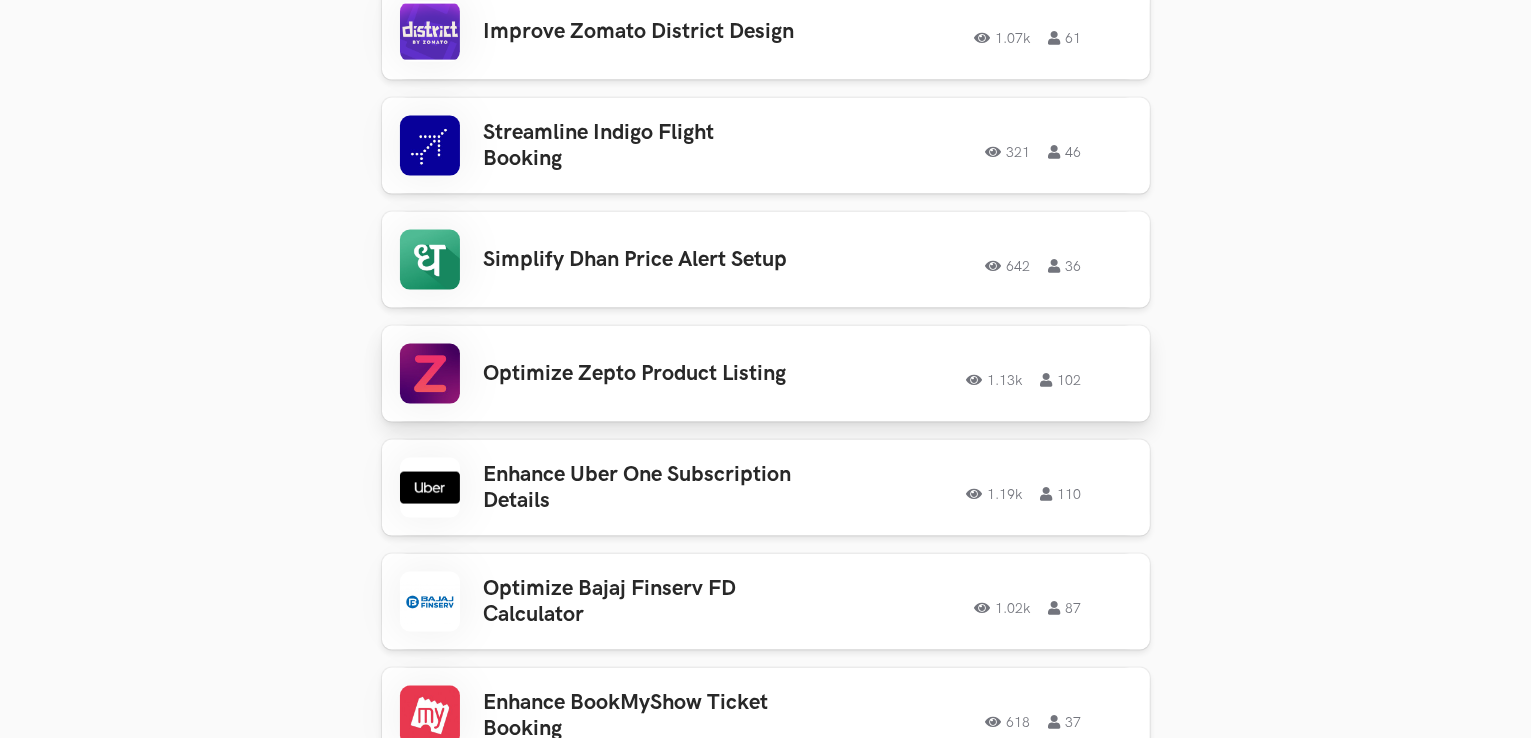 click on "Optimize Zepto Product Listing" at bounding box center [640, 374] 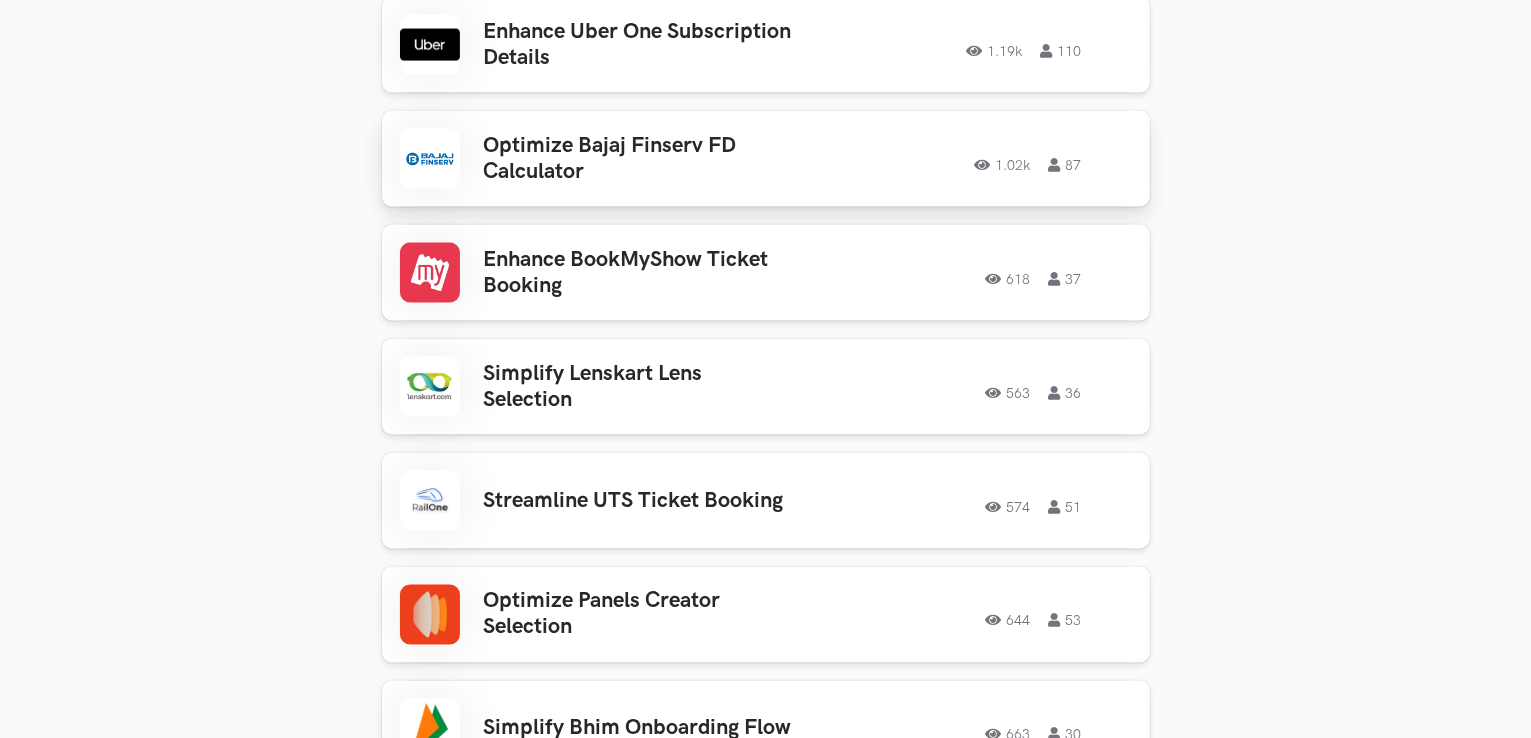 scroll, scrollTop: 3338, scrollLeft: 0, axis: vertical 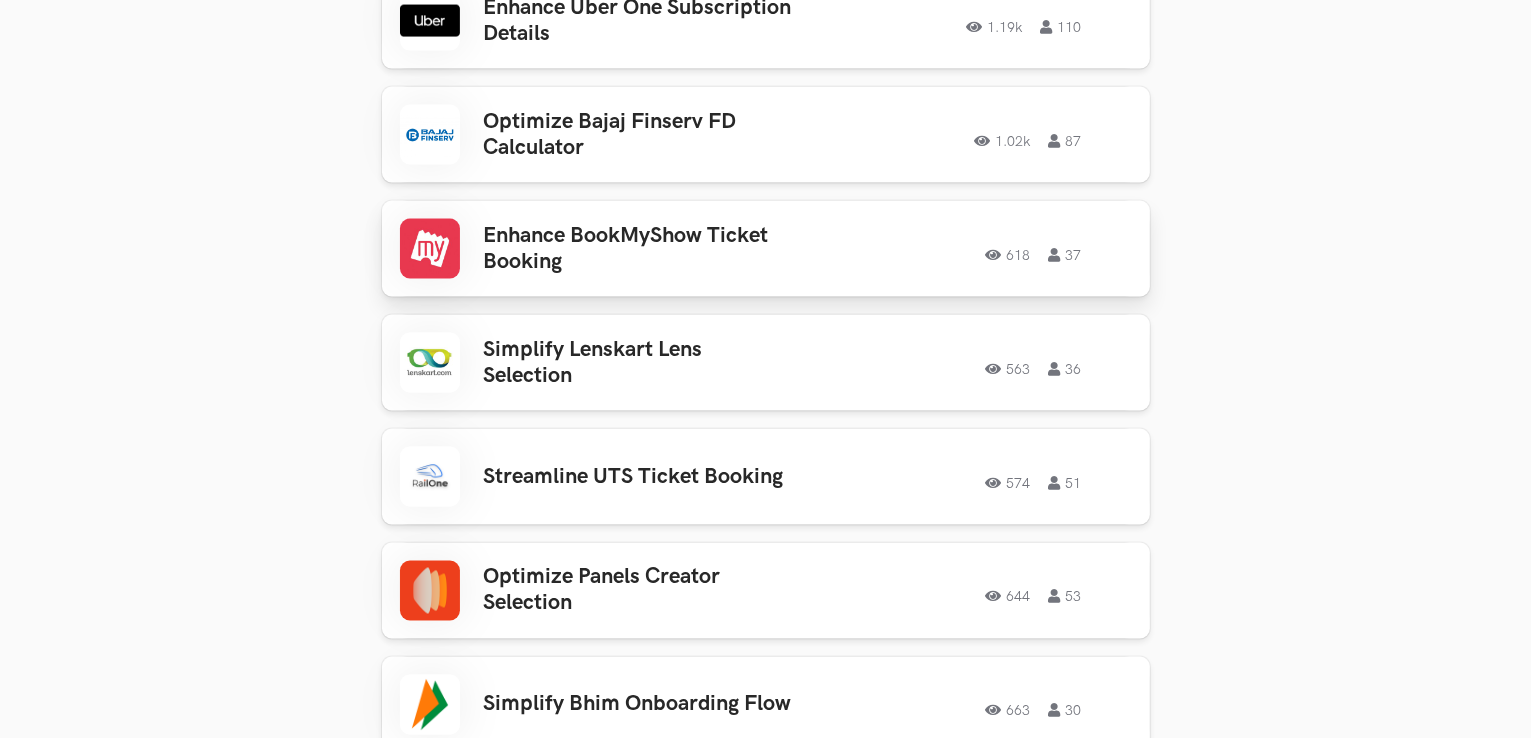 click on "Enhance BookMyShow Ticket Booking" at bounding box center (640, 249) 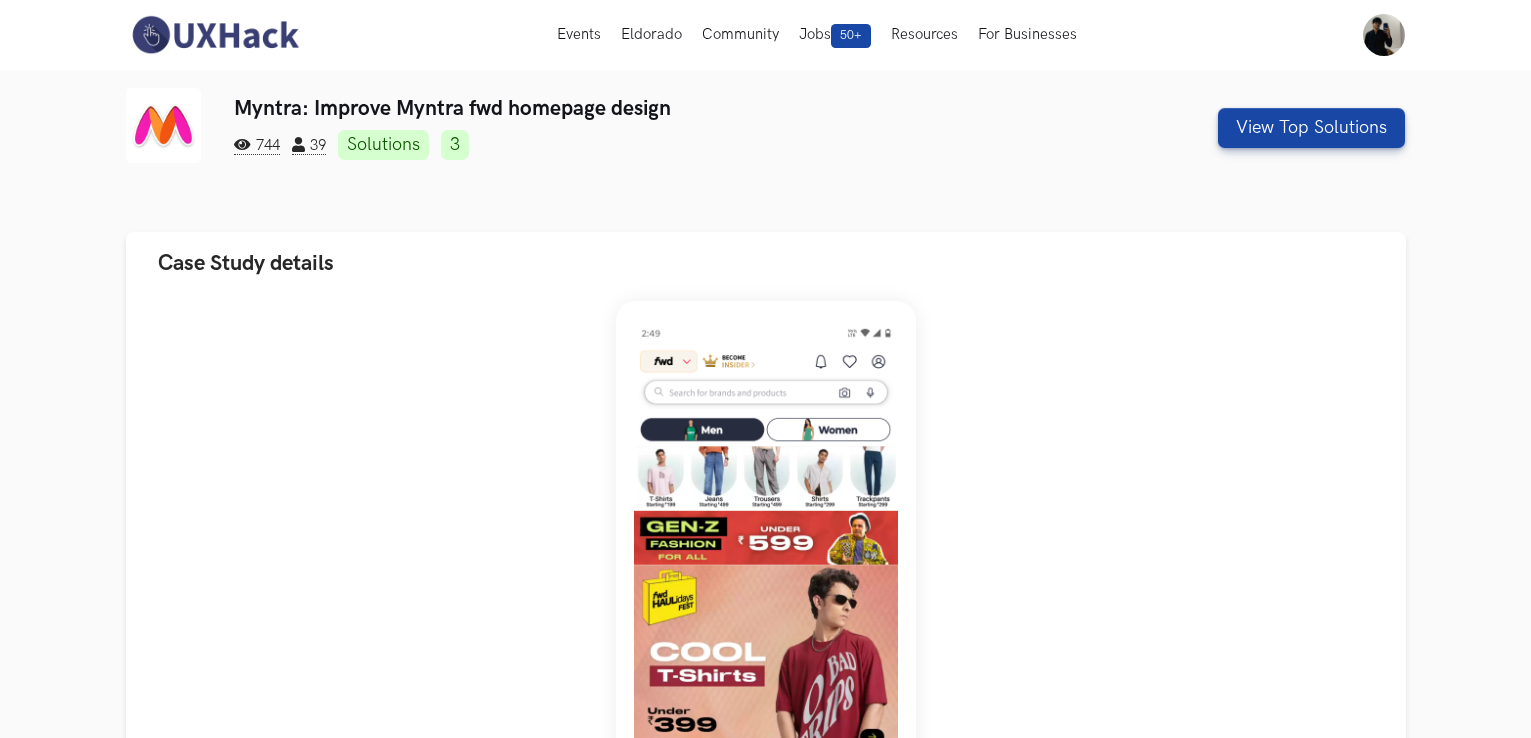 scroll, scrollTop: 0, scrollLeft: 0, axis: both 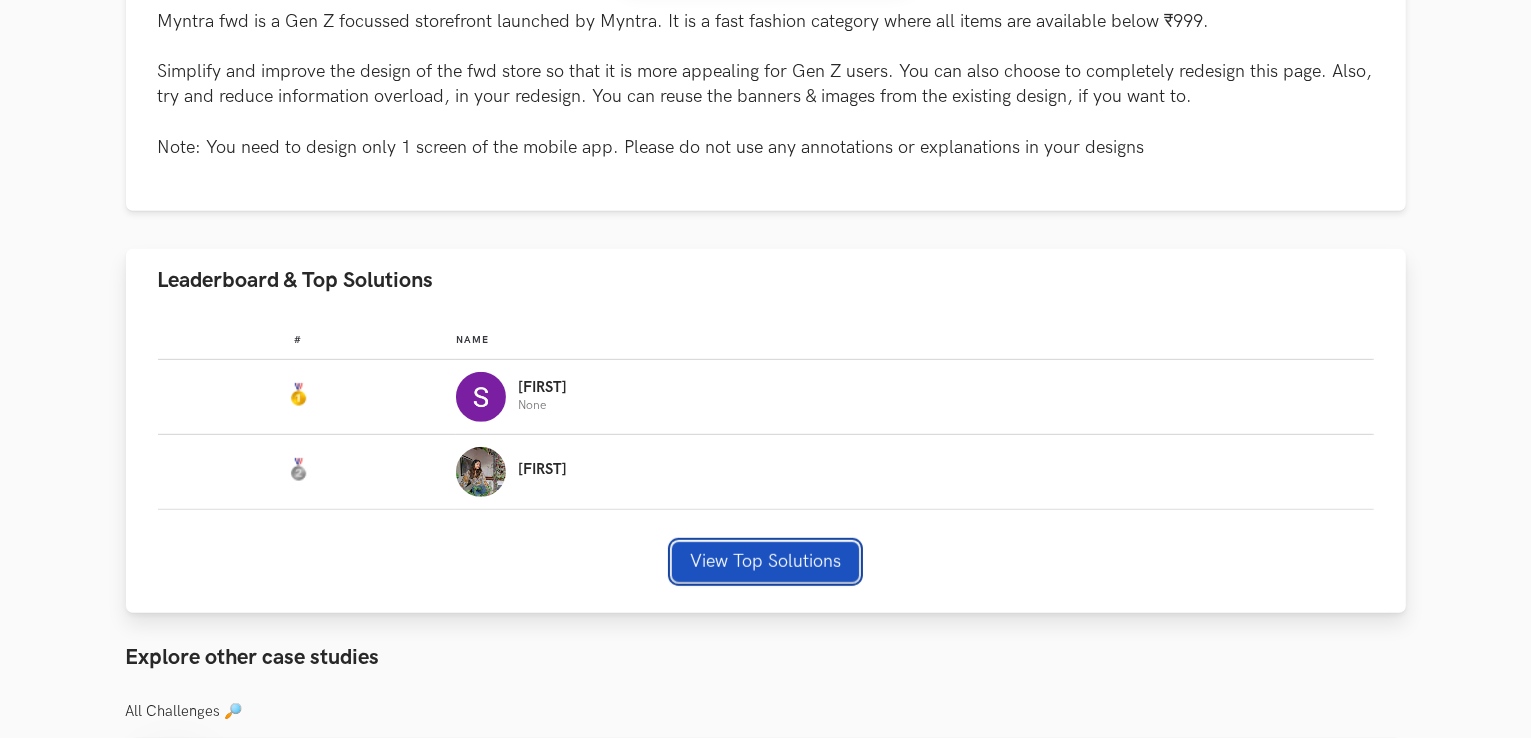 click on "View Top Solutions" at bounding box center (765, 562) 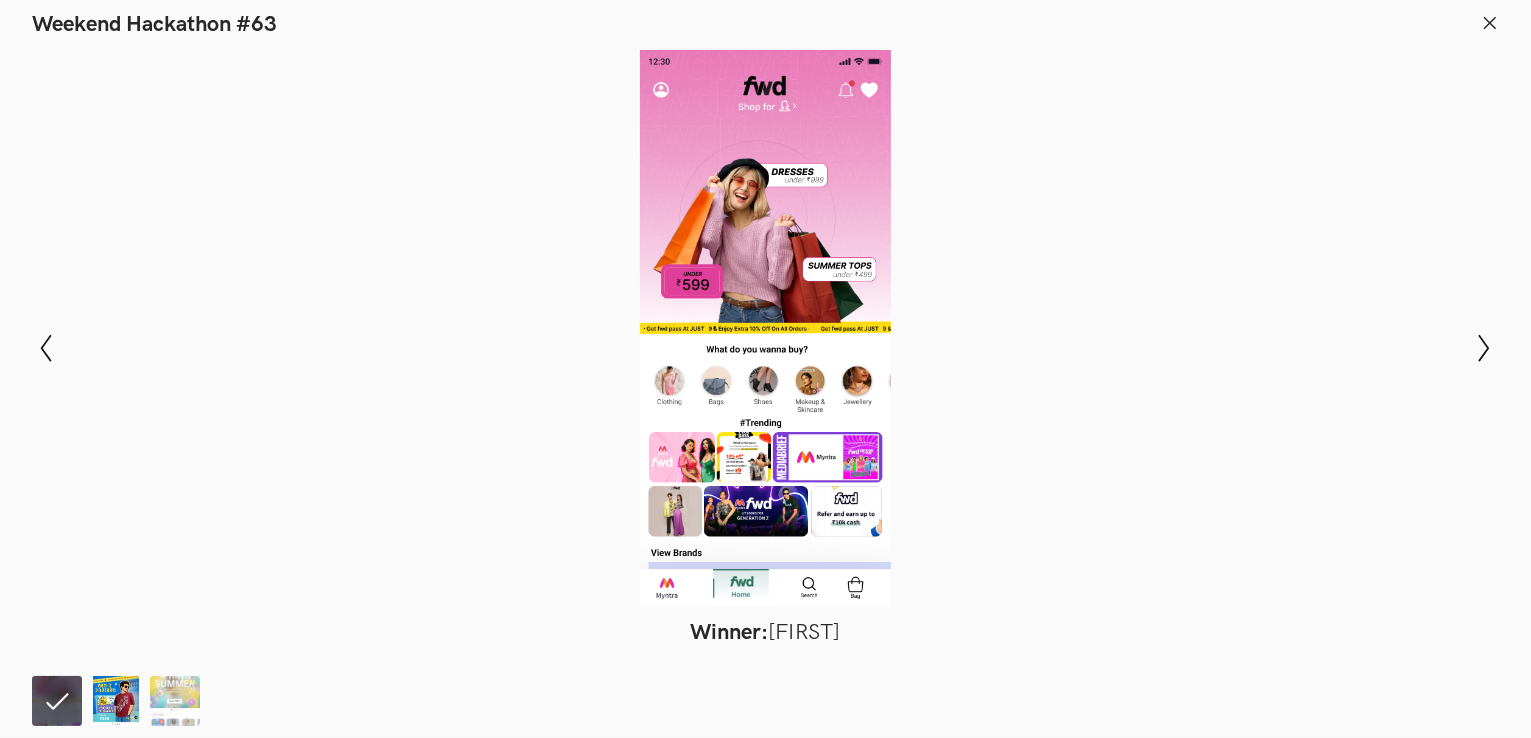 click at bounding box center (116, 701) 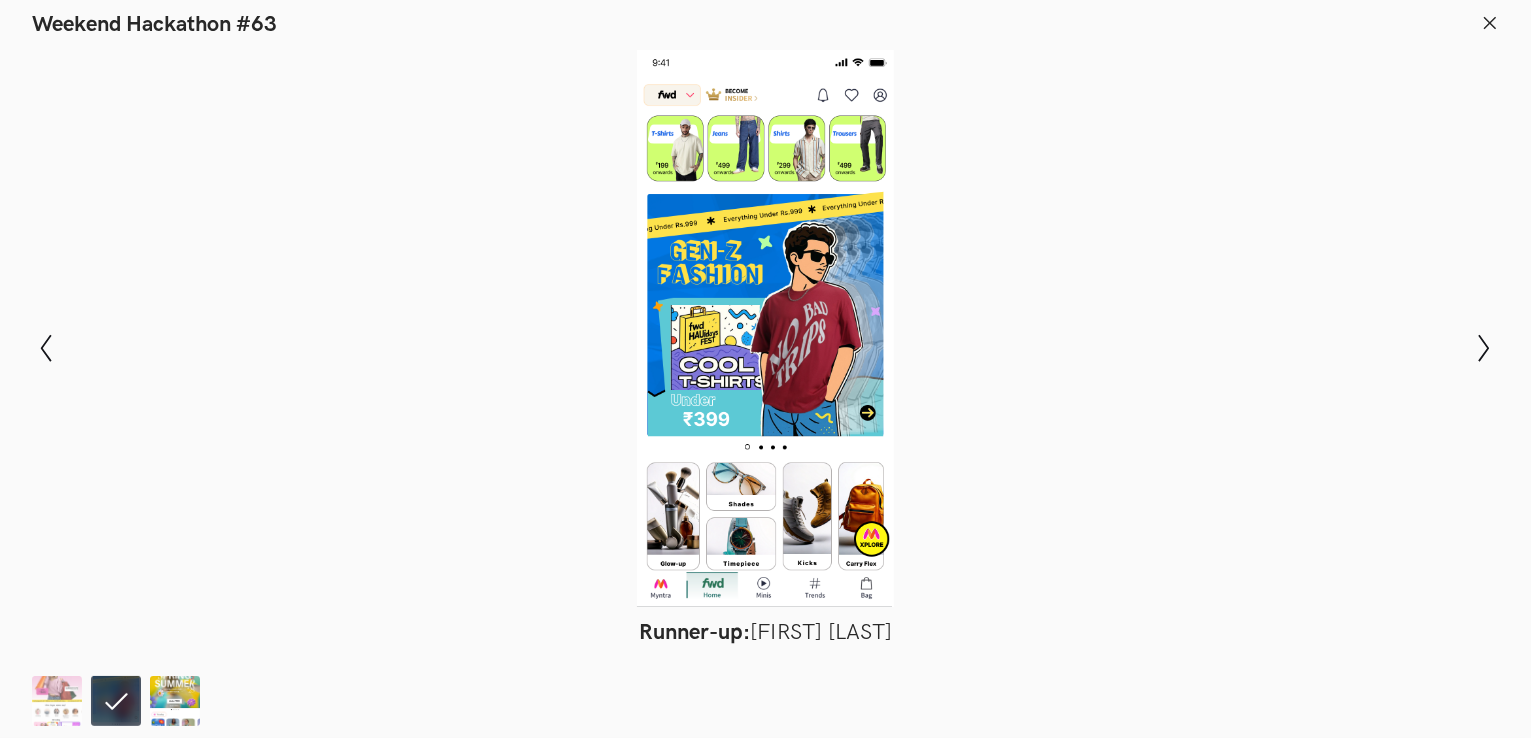 click at bounding box center [175, 701] 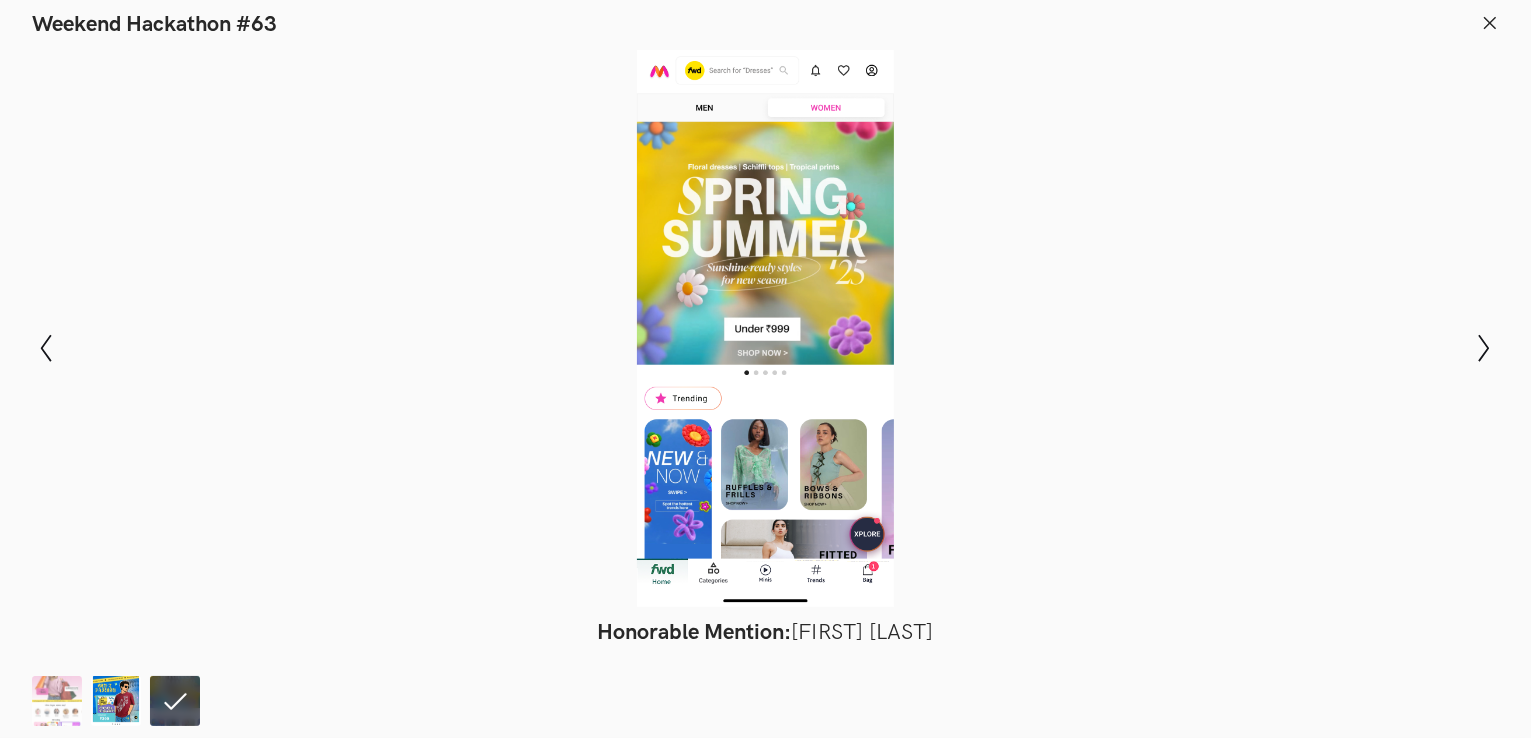 click at bounding box center [116, 701] 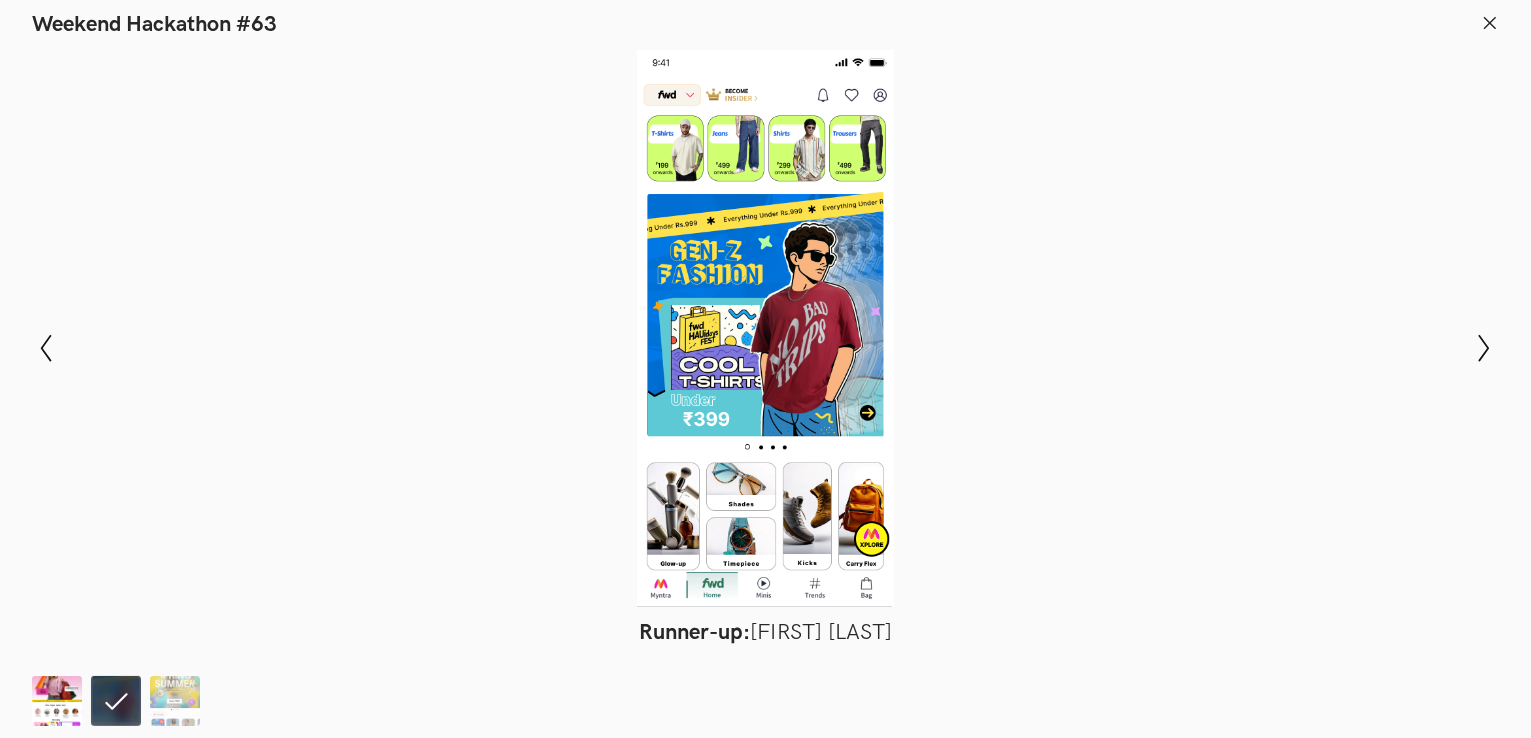 click at bounding box center [57, 701] 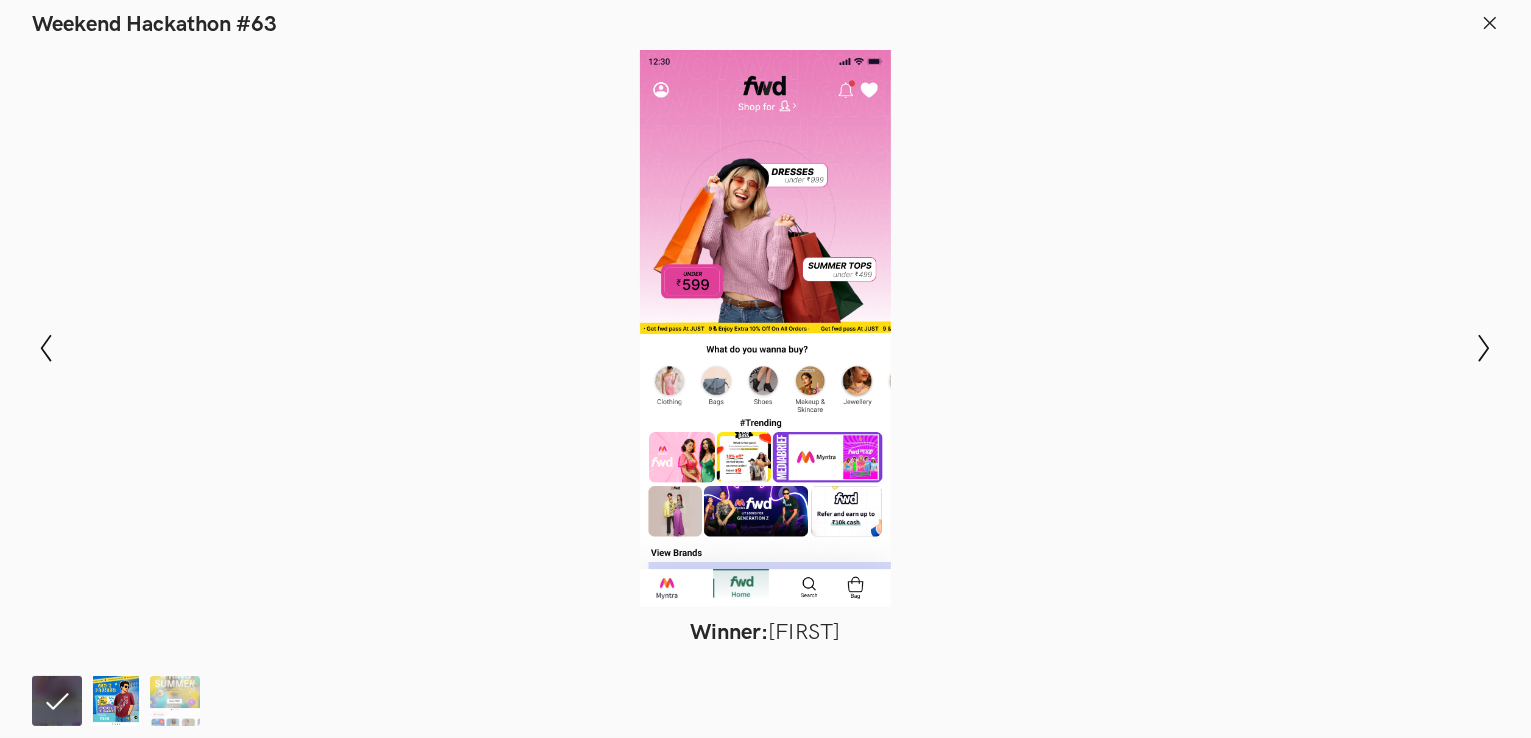 click at bounding box center (116, 701) 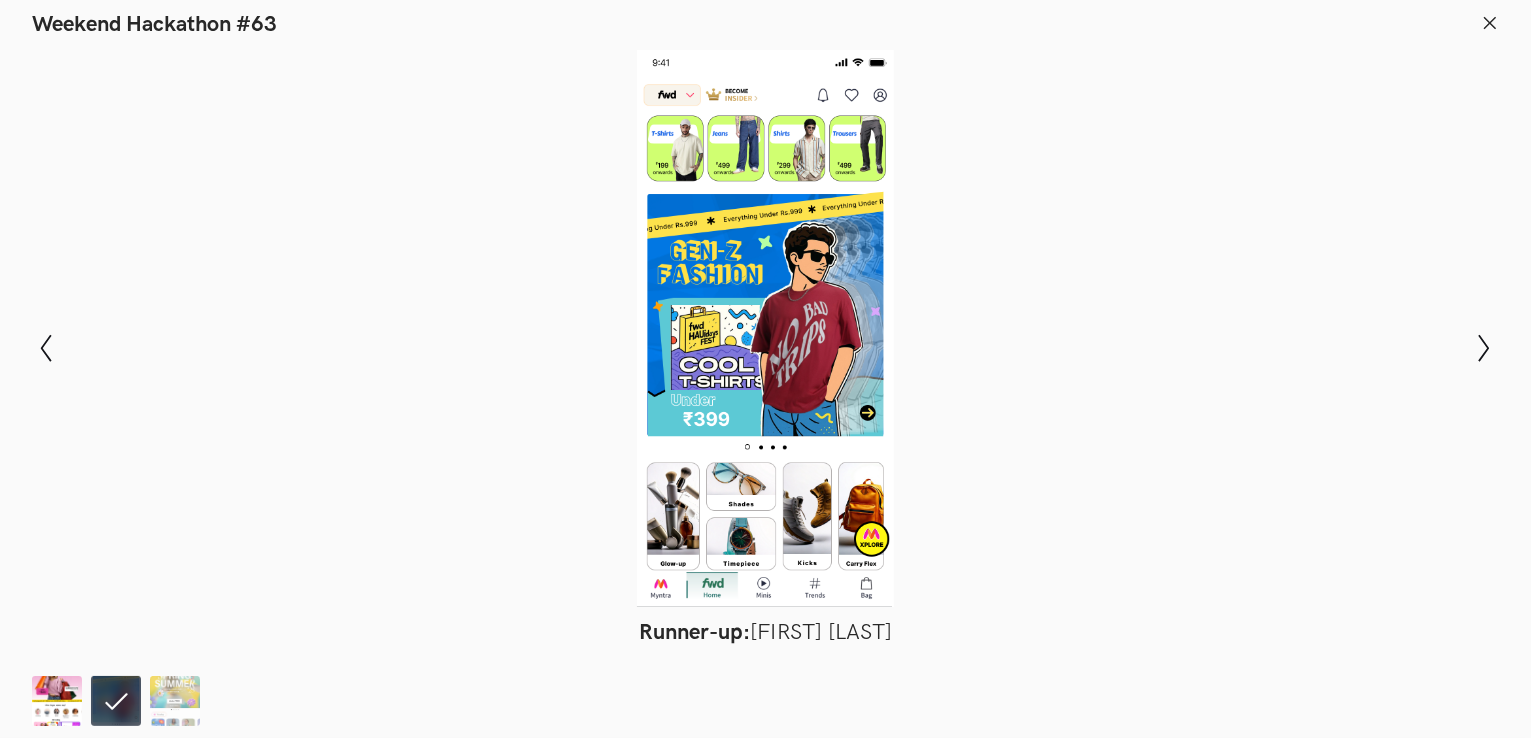 click at bounding box center (57, 701) 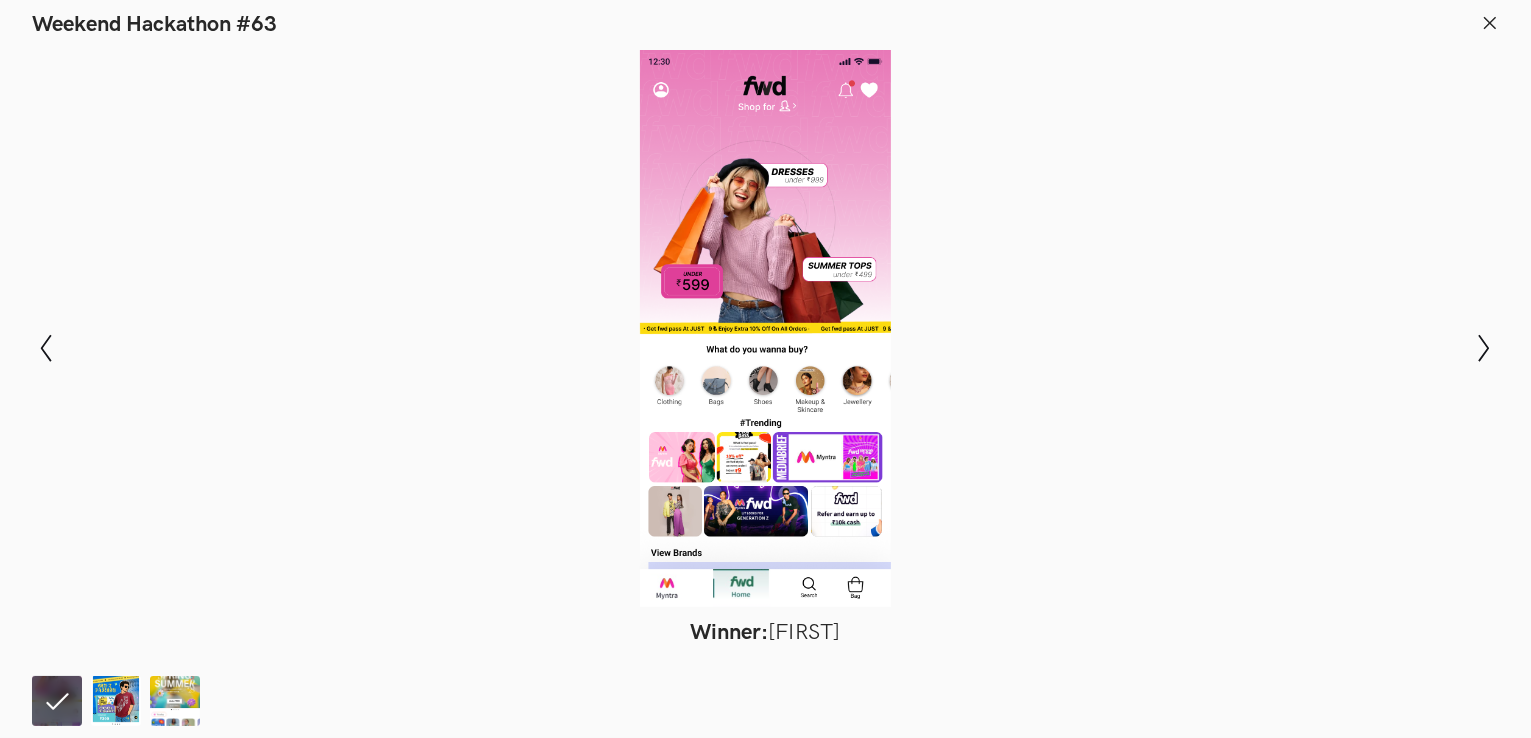 click 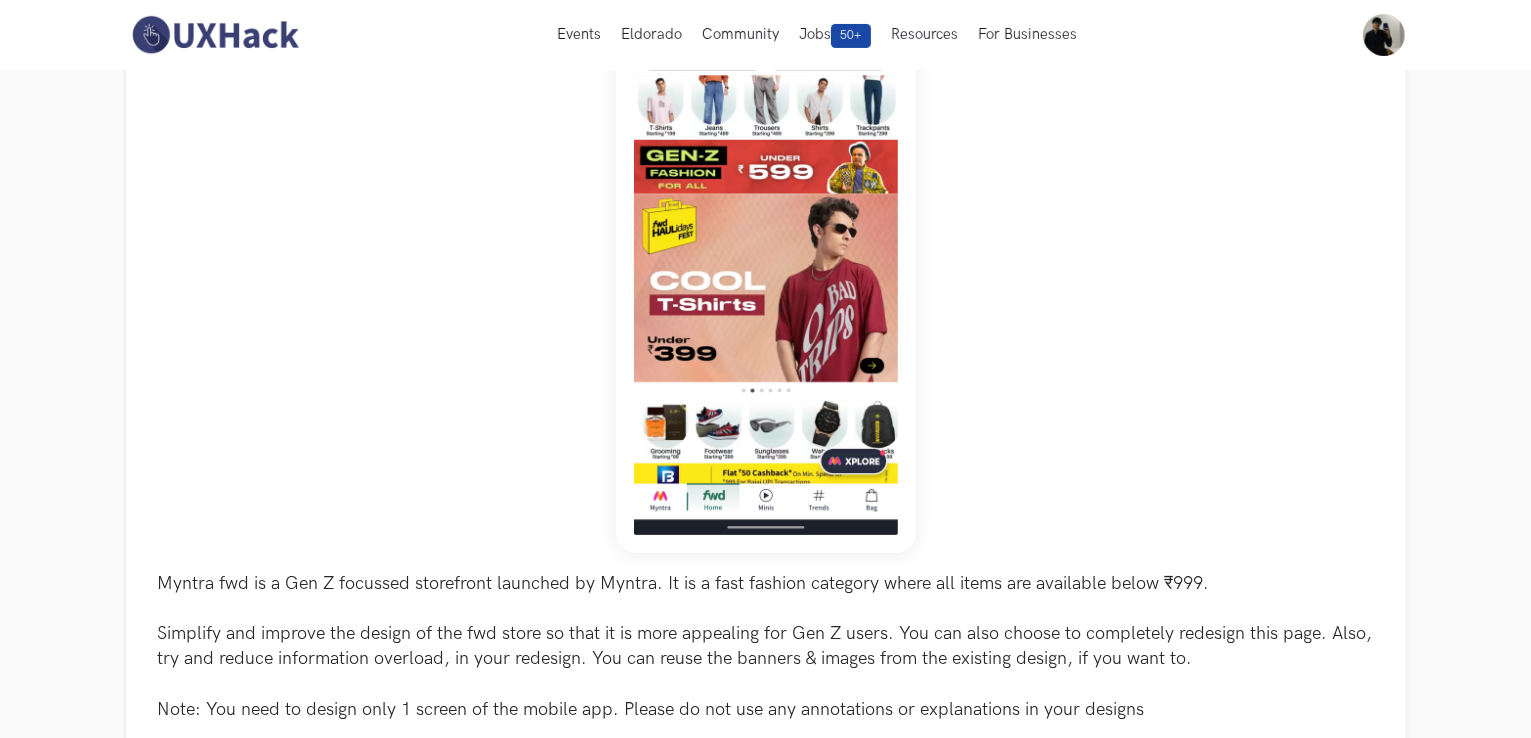 scroll, scrollTop: 0, scrollLeft: 0, axis: both 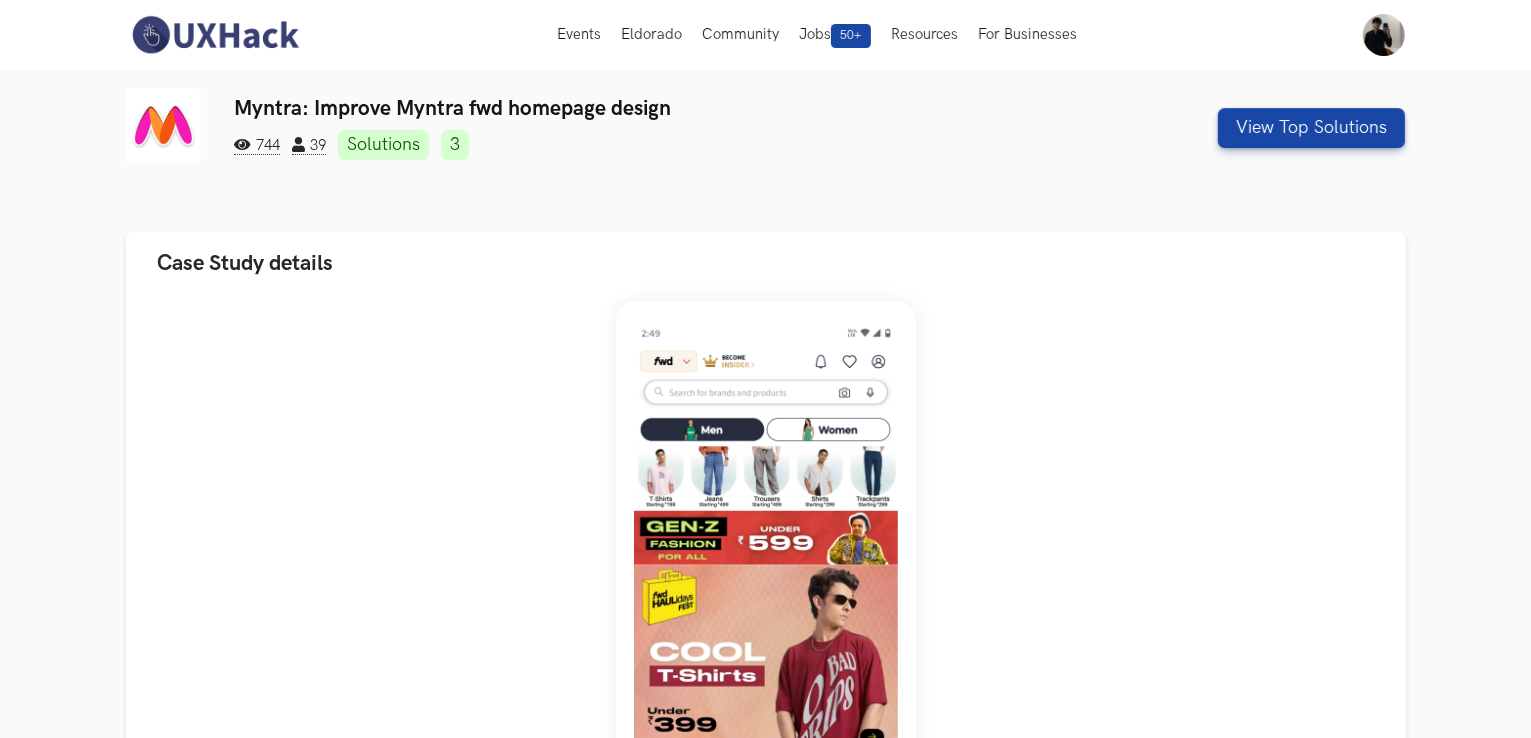click on "Myntra: Improve Myntra fwd homepage design  744  39 Solutions 3 View Top Solutions Case Study details Myntra fwd is a Gen Z focussed storefront launched by Myntra. It is a fast fashion category where all items are available below ₹999. Simplify and improve the design of the fwd store so that it is more appealing for Gen Z users. You can also choose to completely redesign this page. Also, try and reduce information overload, in your redesign. You can reuse the banners & images from the existing design, if you want to. Note: You need to design only 1 screen of the mobile app. Please do not use any annotations or explanations in your designs Leaderboard & Top Solutions # Name #: Name: Simran None #: Name: Priyanka View Top Solutions Weekend Hackathon #63 Modal Gallery Slideshow Winner:  Simran Runner-up: Priyanka Priyadarshini Honorable Mention: Shreeparna Chowdhury Show previous slide Show next slide Explore other case studies All Challenges 🔎 Simplify Bhim Onboarding Flow  663  30  663  30  898  44  898" at bounding box center (765, 1172) 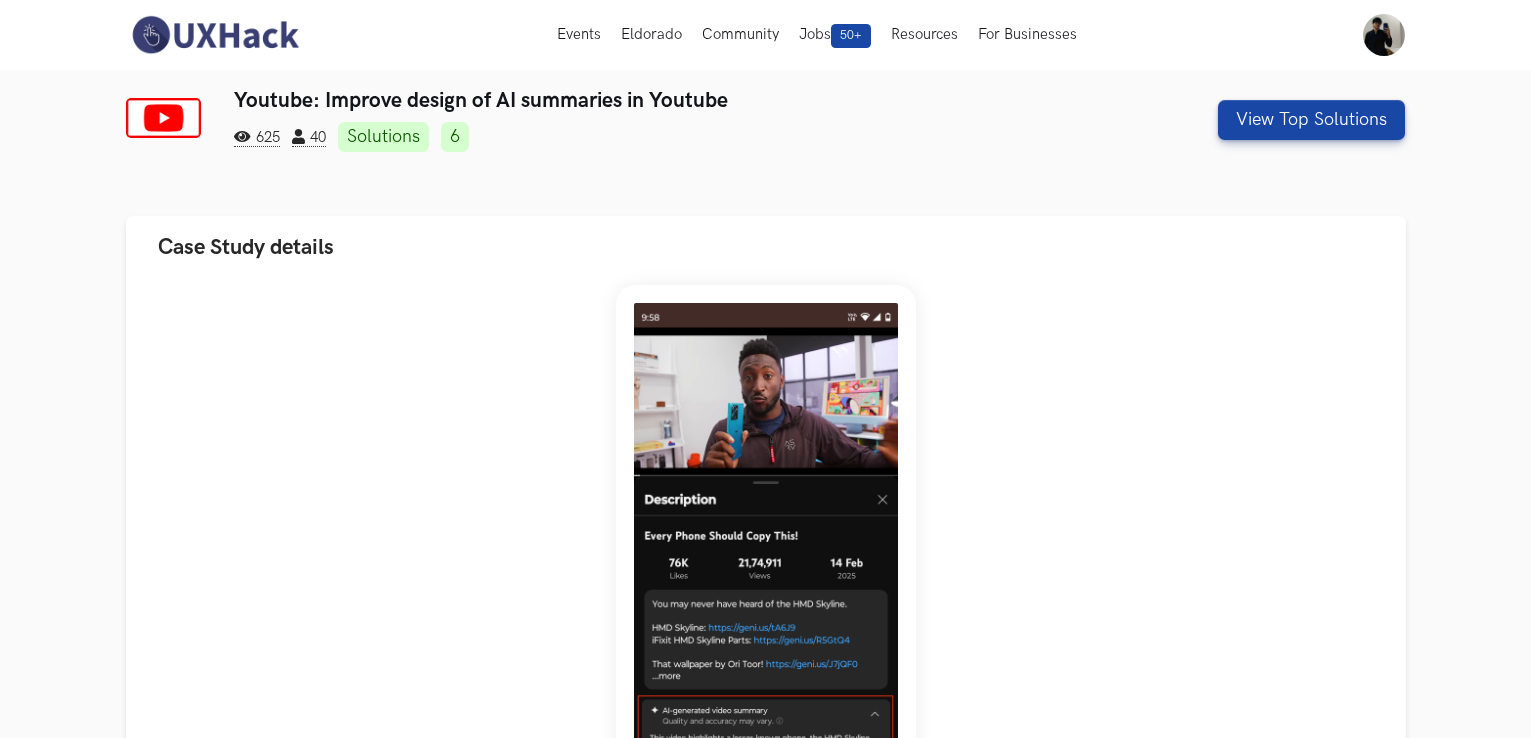 scroll, scrollTop: 0, scrollLeft: 0, axis: both 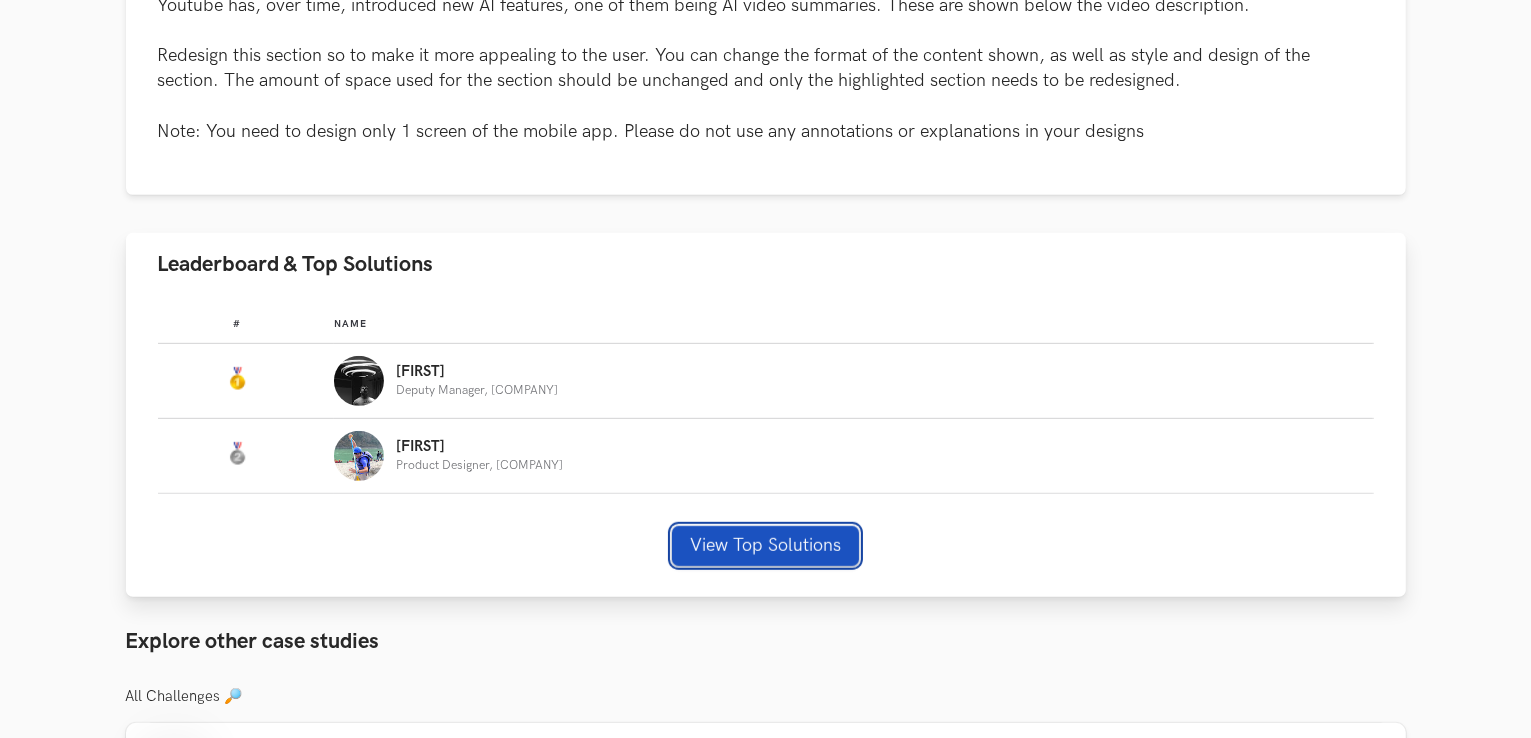 click on "# Name #: Name: Prakhar Deputy Manager, SBICap Securities #: Name: Parth Product Designer, WizCommerce View Top Solutions" at bounding box center (766, 447) 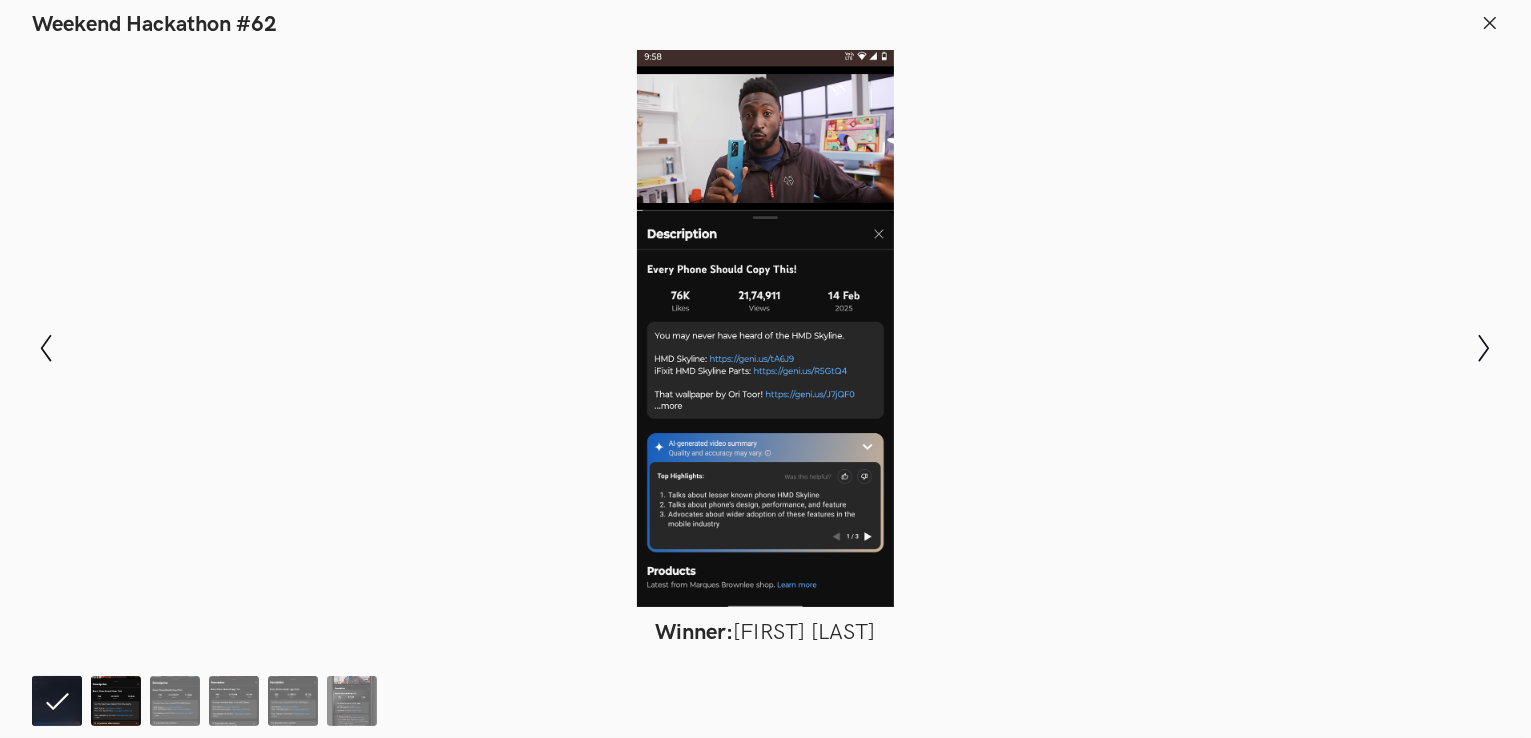 click at bounding box center (116, 701) 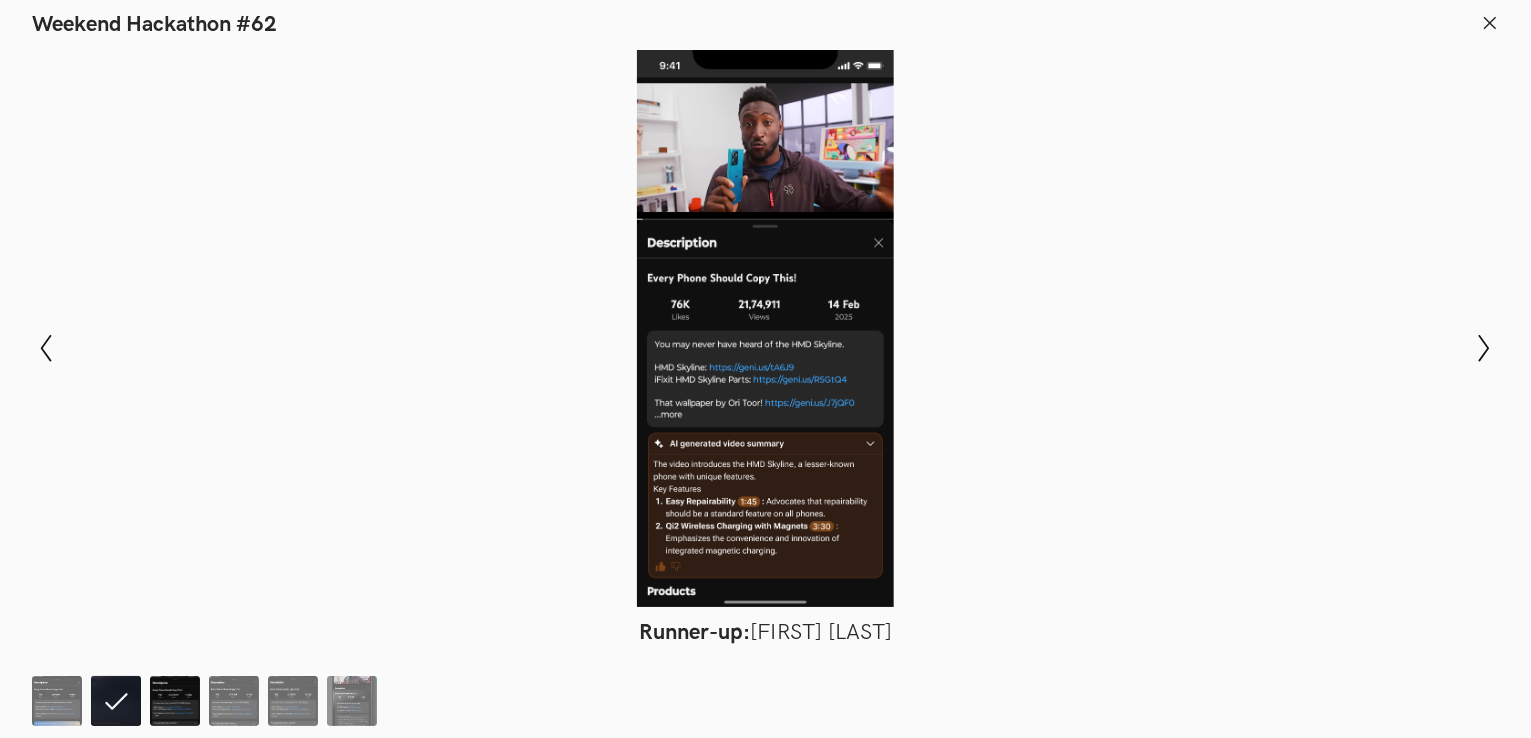 click at bounding box center [175, 701] 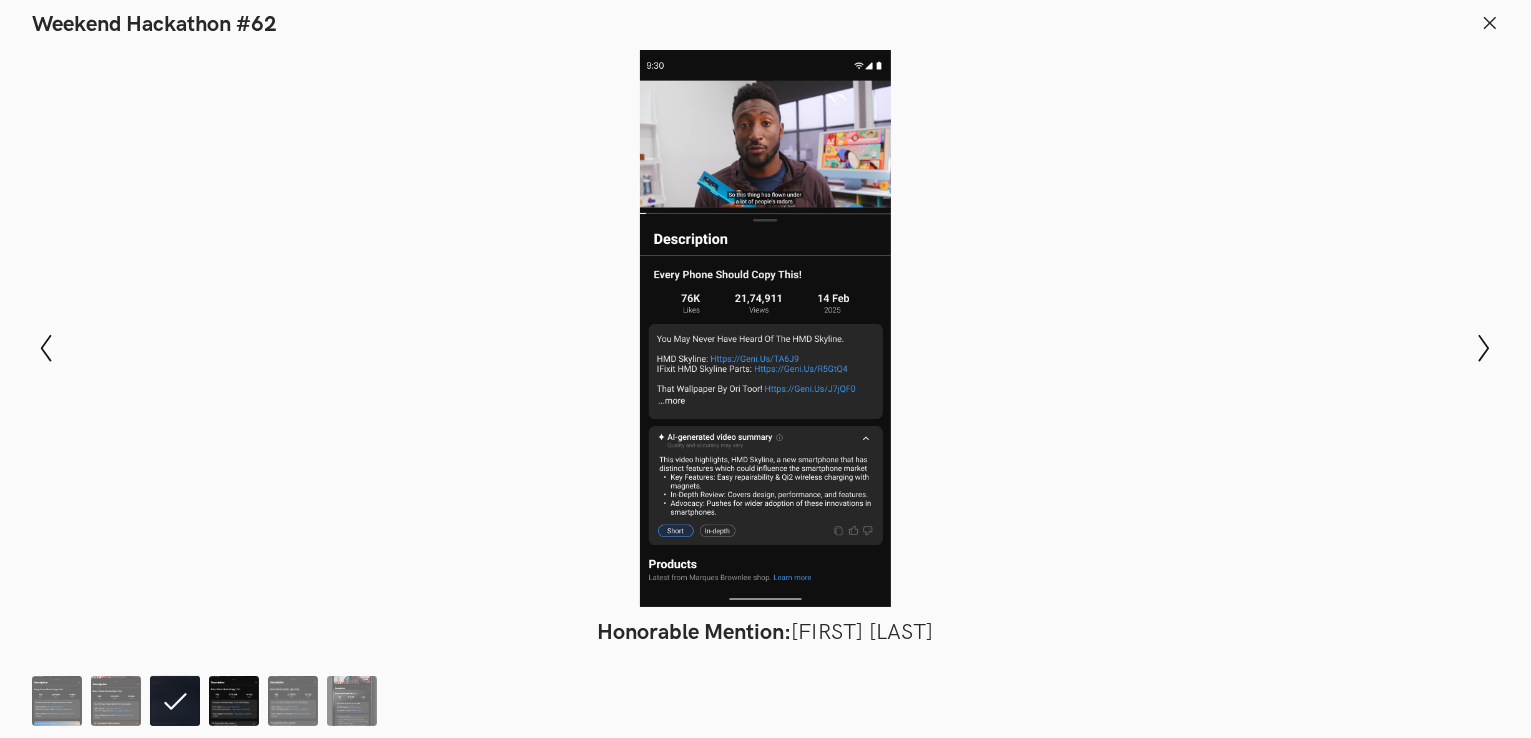 click at bounding box center [234, 701] 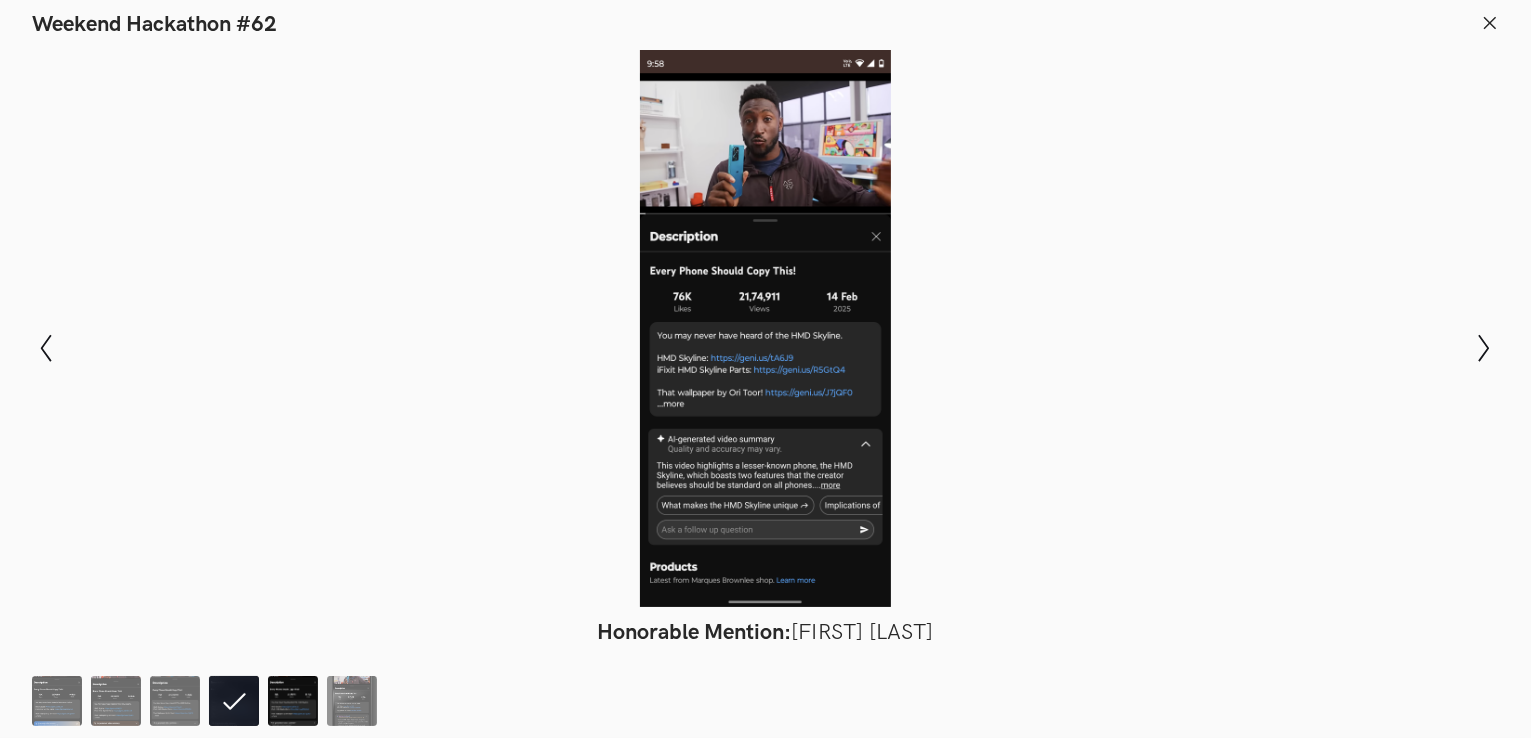 click at bounding box center (293, 701) 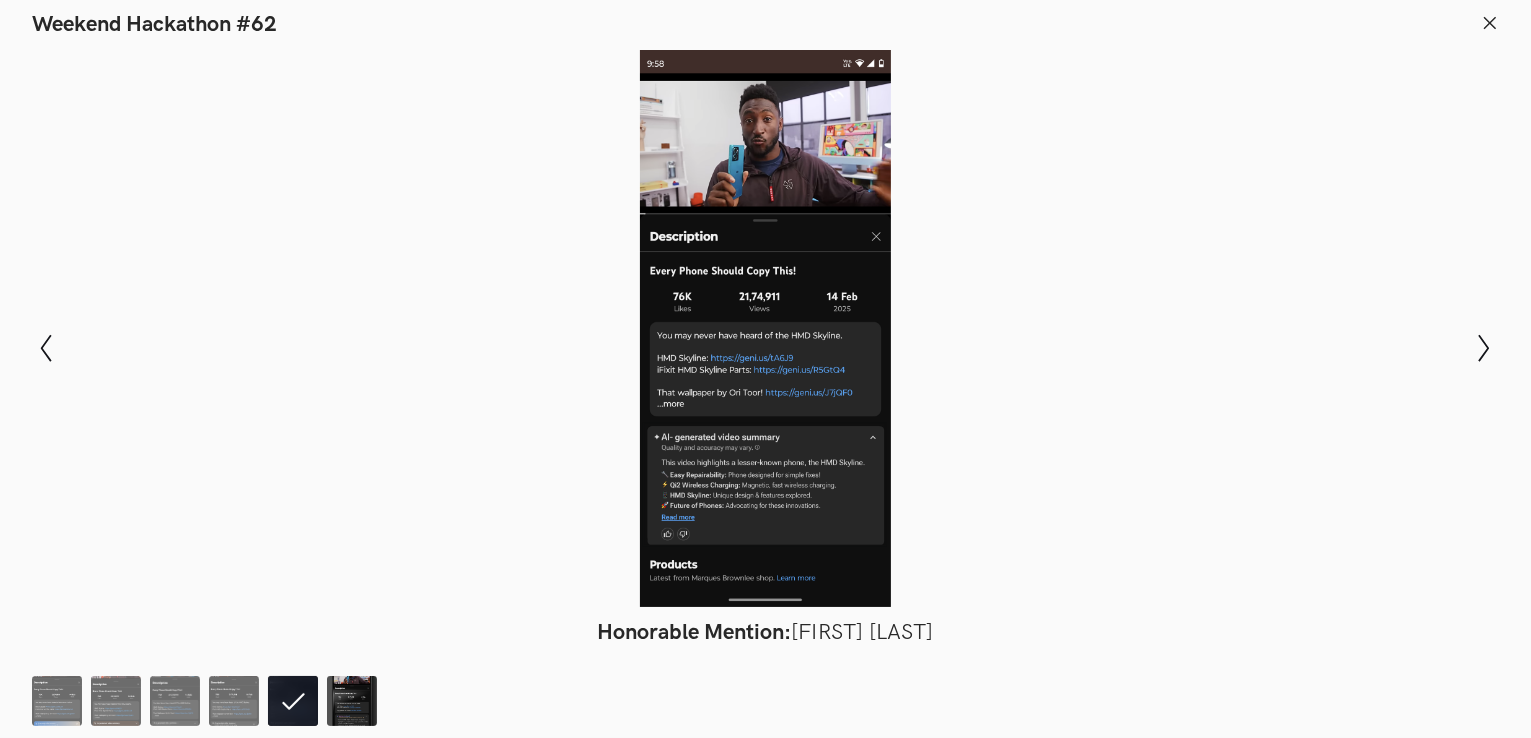 click at bounding box center (352, 701) 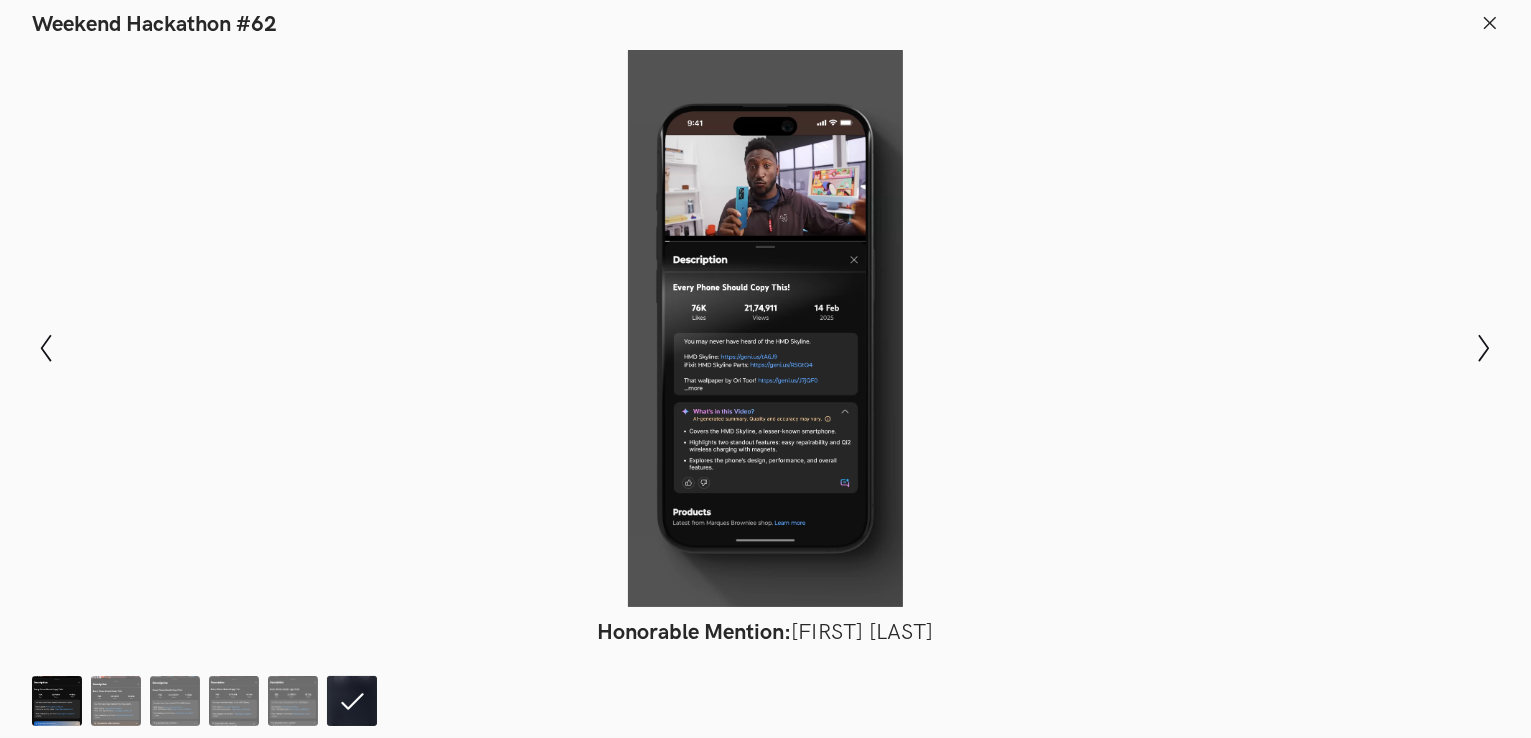 click at bounding box center [57, 701] 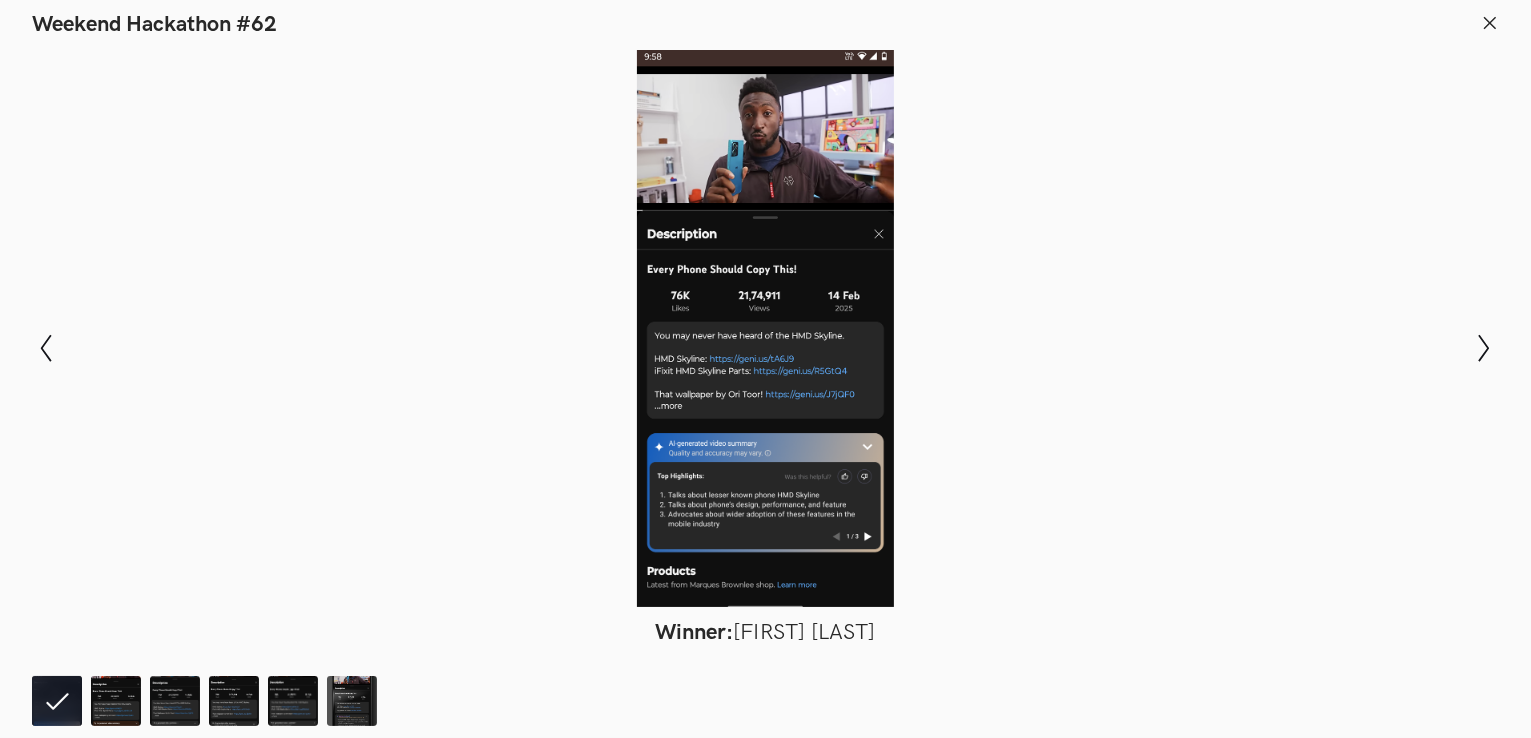 click at bounding box center [1490, 25] 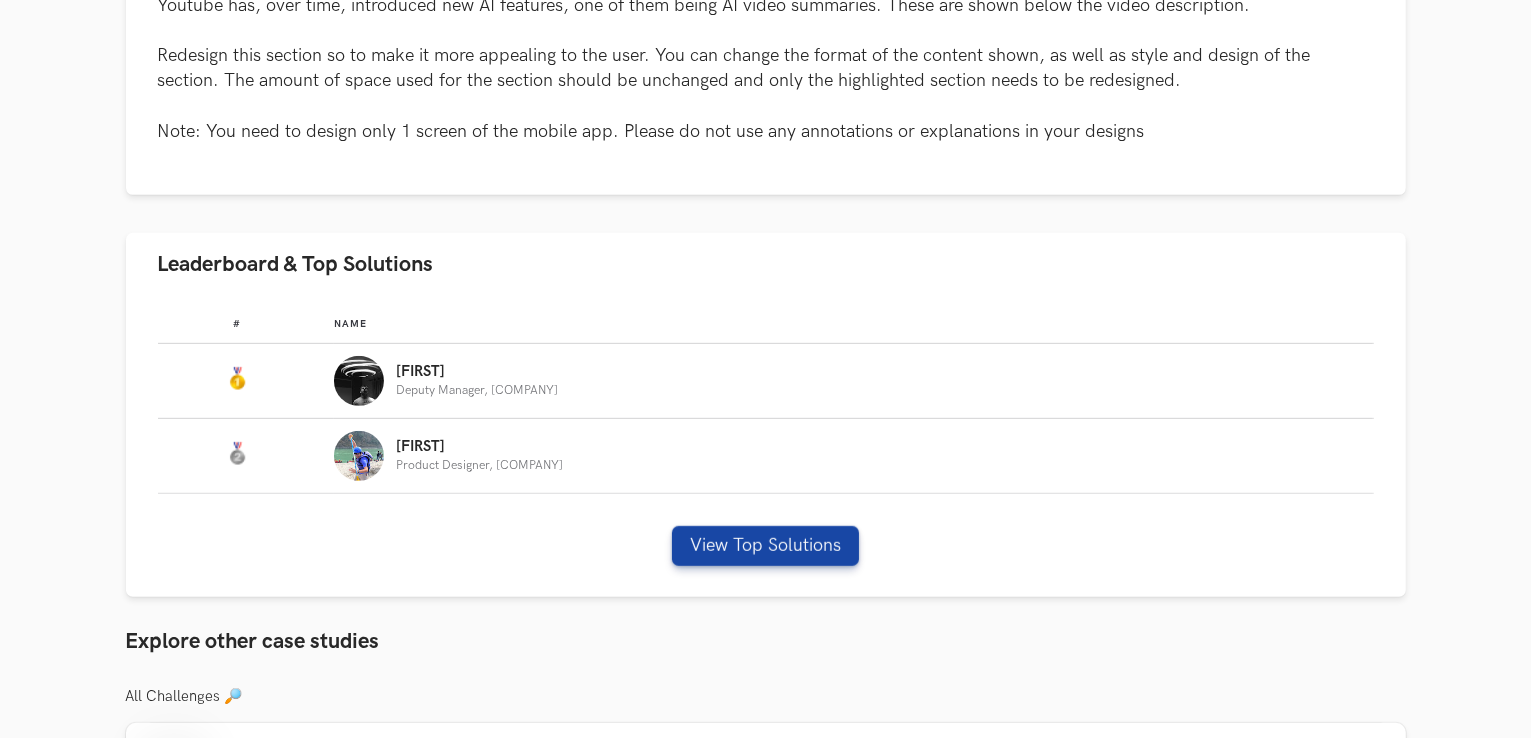 click on "Youtube: Improve design of AI summaries in Youtube  625  40 Solutions 6 View Top Solutions Case Study details Youtube has, over time, introduced new AI features, one of them being AI video summaries. These are shown below the video description.  Redesign this section so to make it more appealing to the user. You can change the format of the content shown, as well as style and design of the section. The amount of space used for the section should be unchanged and only the highlighted section needs to be redesigned. Note: You need to design only 1 screen of the mobile app. Please do not use any annotations or explanations in your designs Leaderboard & Top Solutions # Name #: Name: Prakhar Deputy Manager, SBICap Securities #: Name: Parth Product Designer, WizCommerce View Top Solutions Weekend Hackathon #62 Modal Gallery Slideshow Winner:  Prakhar Rawat Runner-up: Parth Jha Honorable Mention: Angeline Dorothy Honorable Mention: Archit Jain Honorable Mention: shrinidhi kittur Honorable Mention: Jason R  1.13k  37" at bounding box center (765, 231) 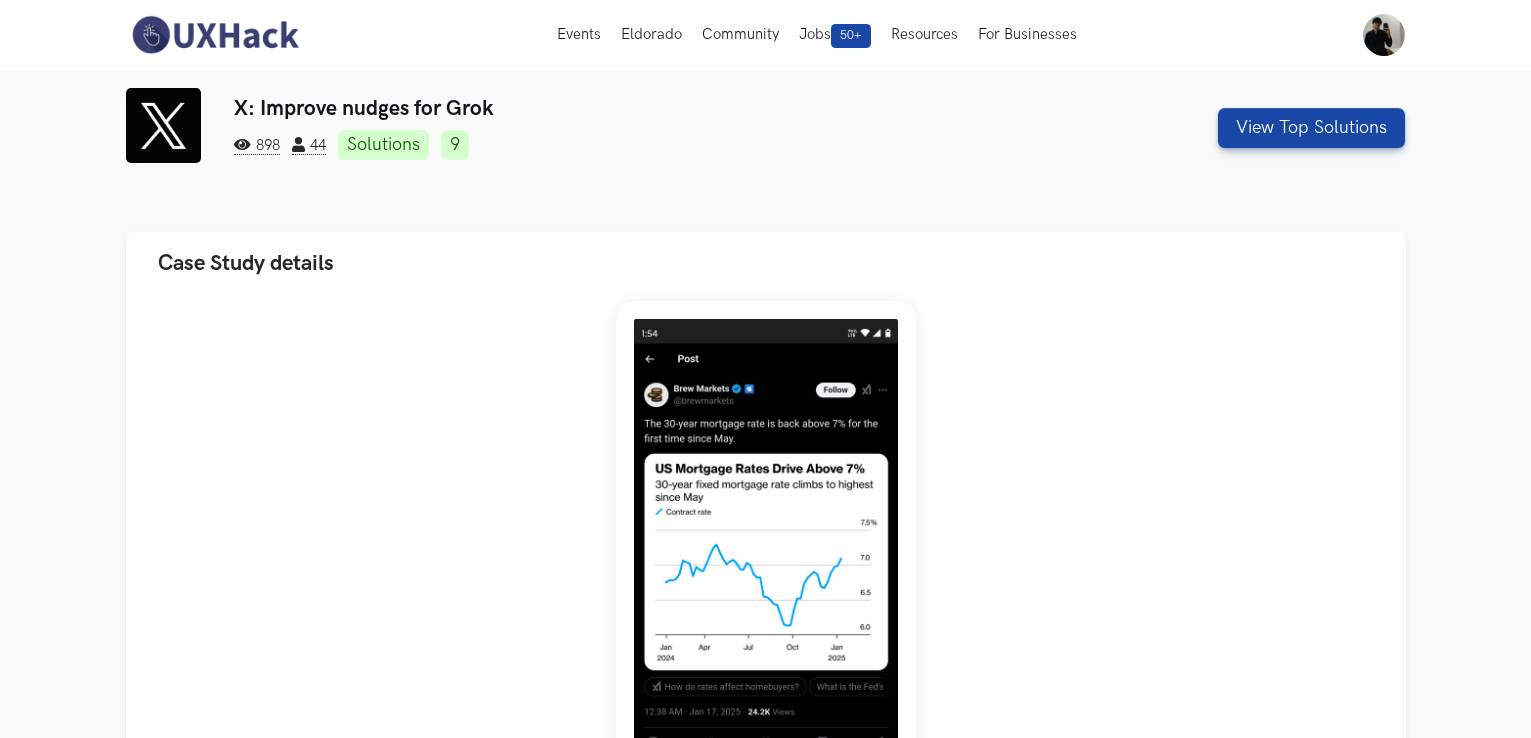 scroll, scrollTop: 0, scrollLeft: 0, axis: both 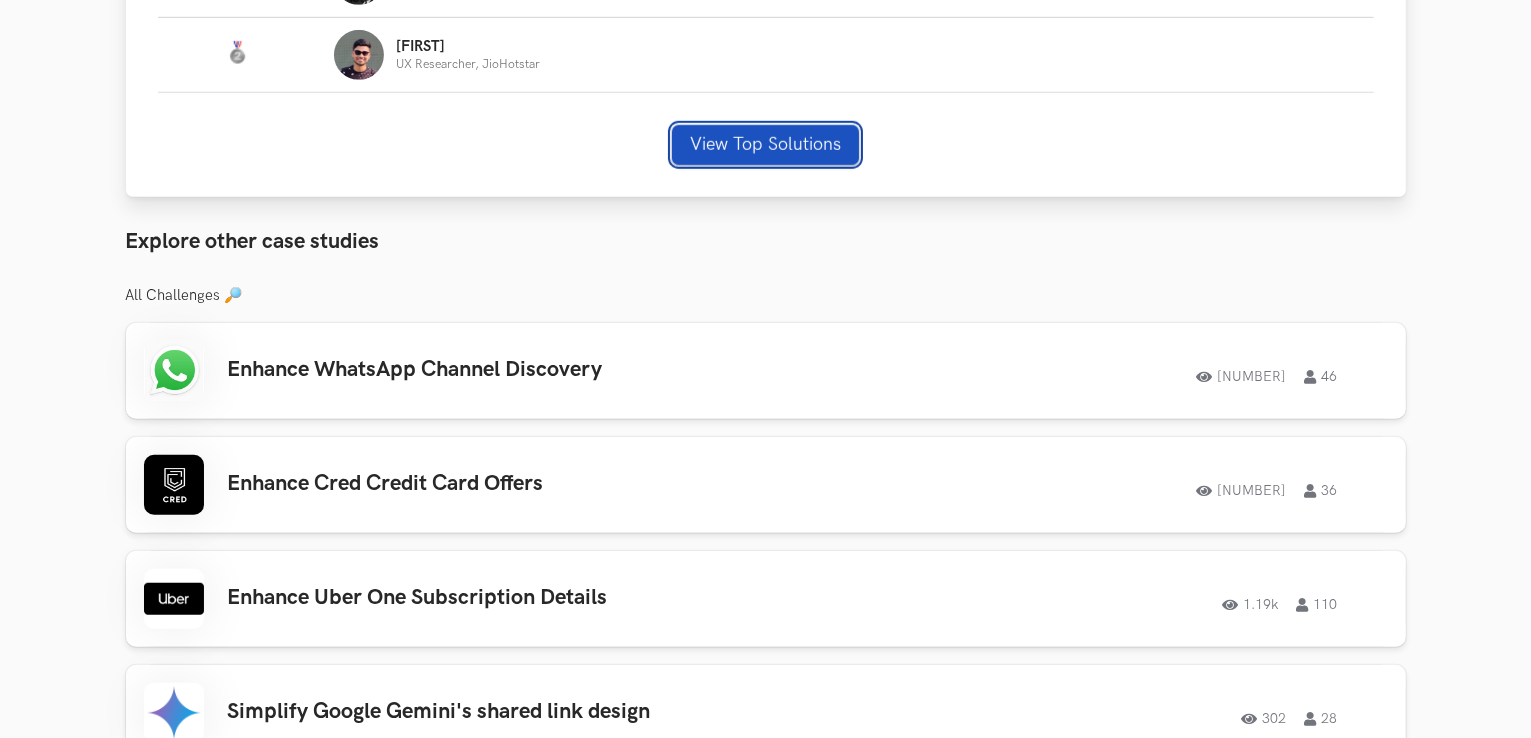 click on "View Top Solutions" at bounding box center [765, 145] 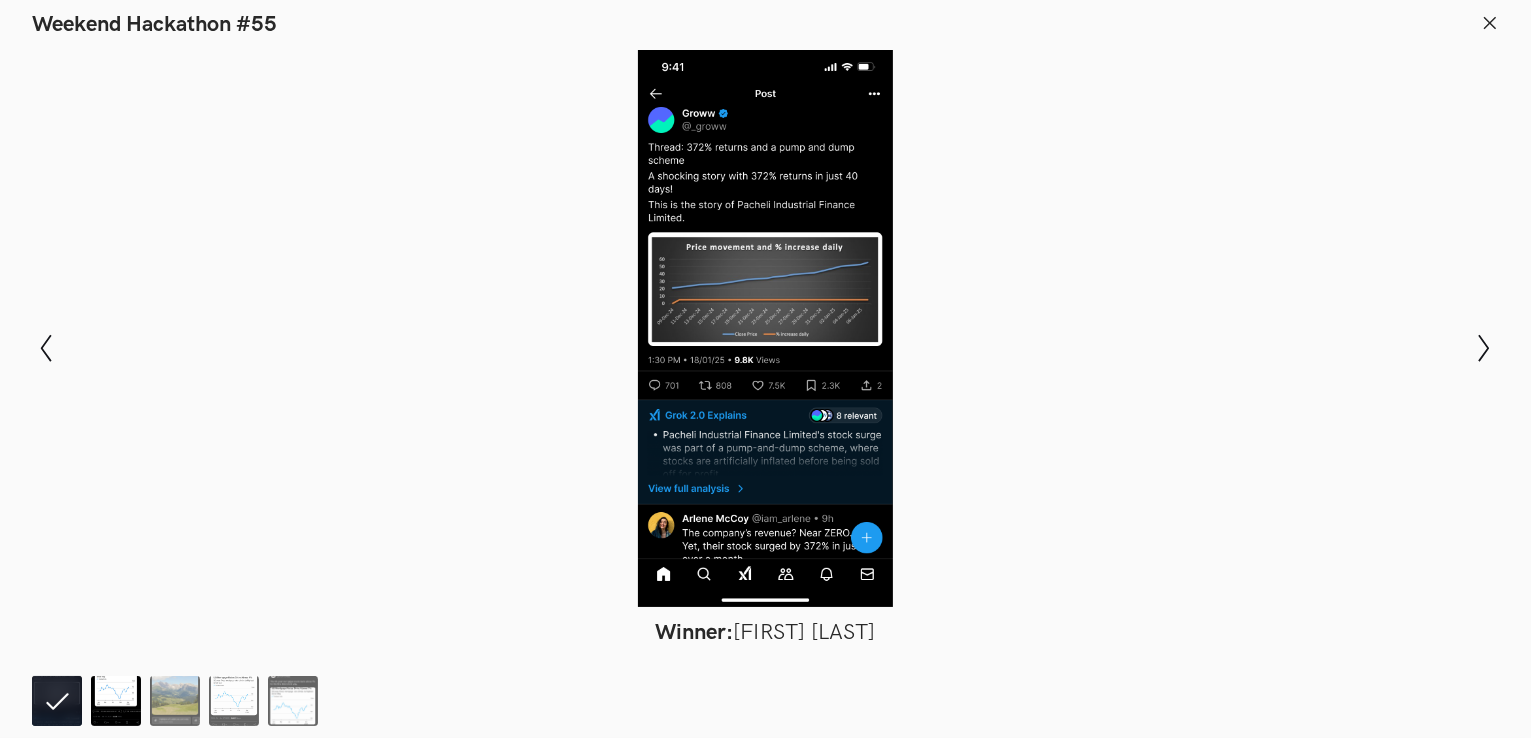 click at bounding box center (116, 701) 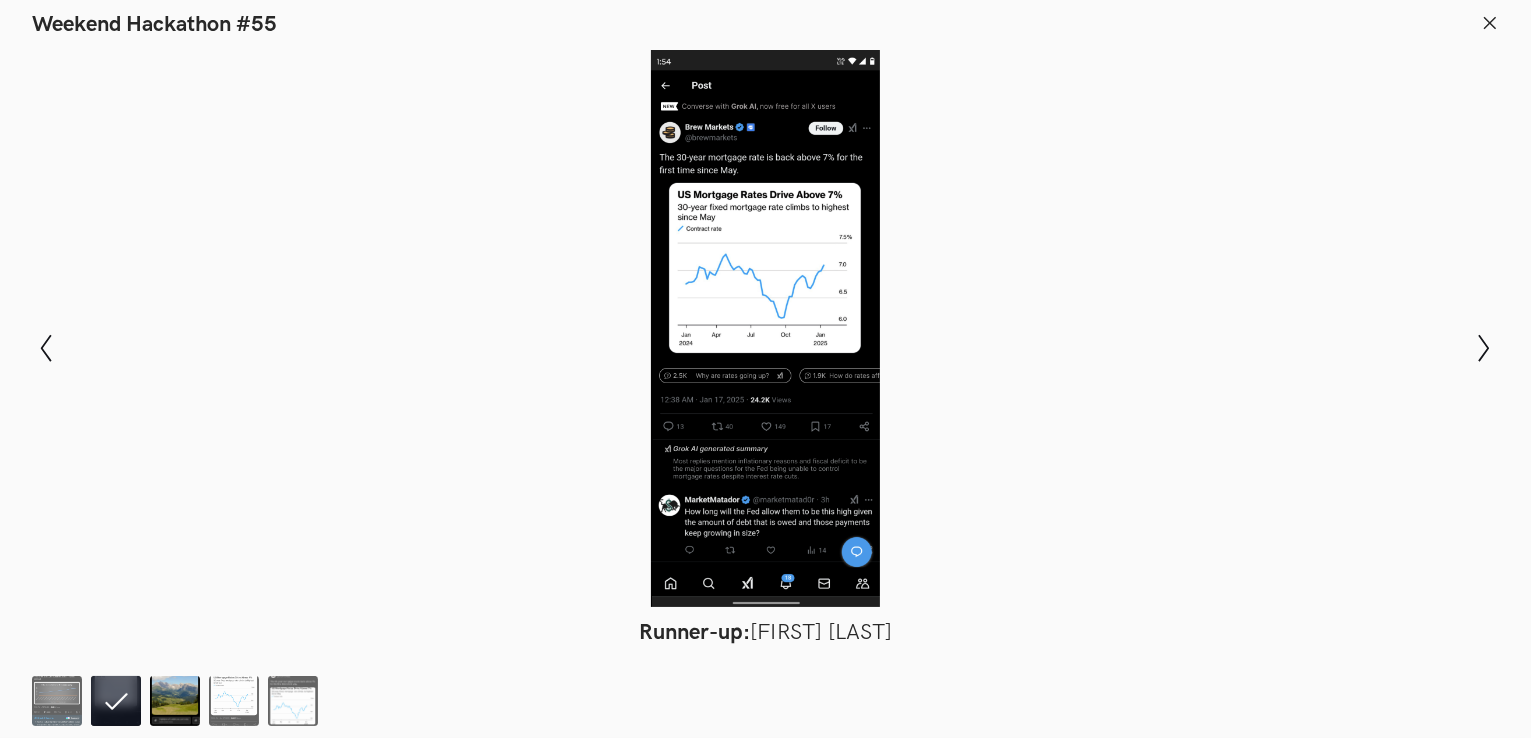 click at bounding box center [175, 701] 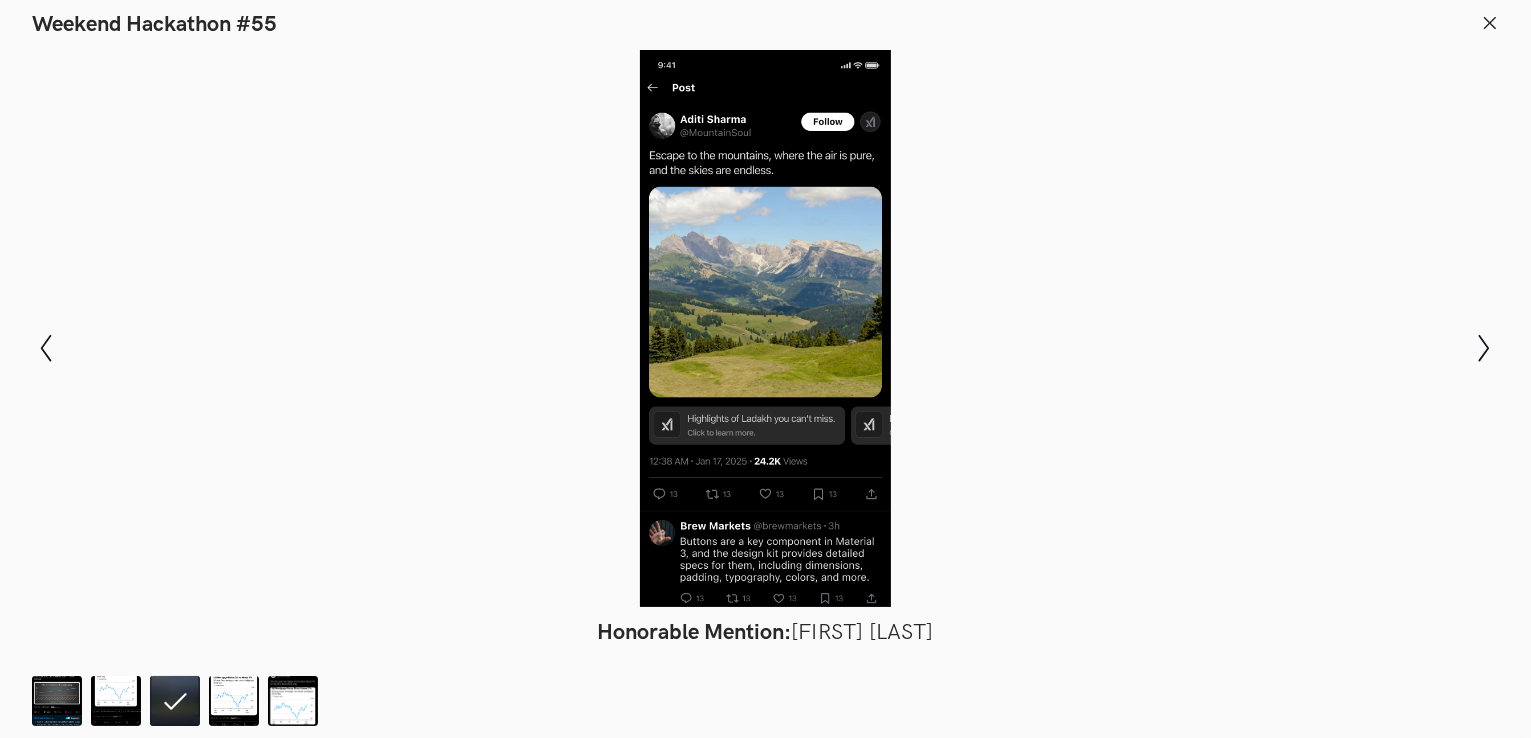 click at bounding box center (765, 698) 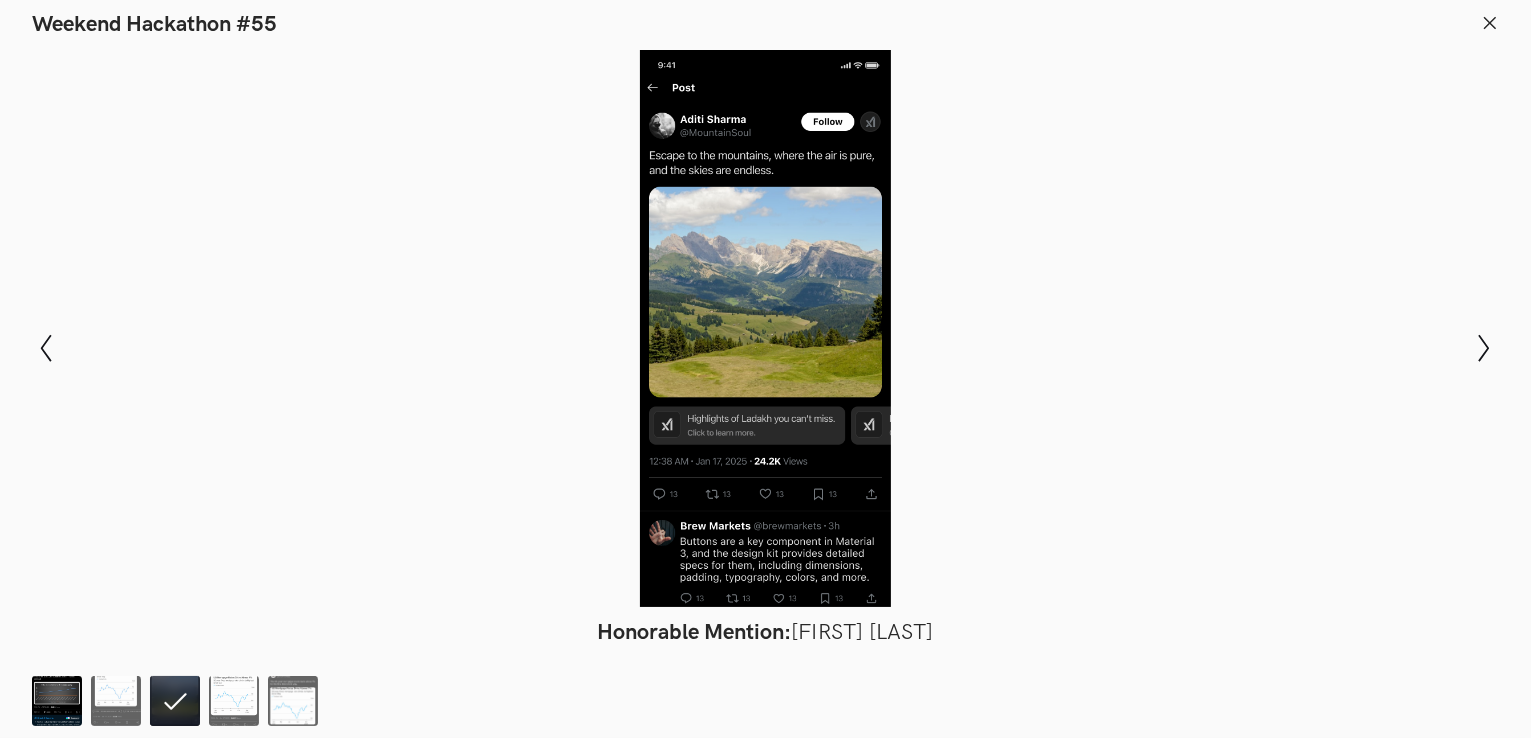 click at bounding box center [57, 701] 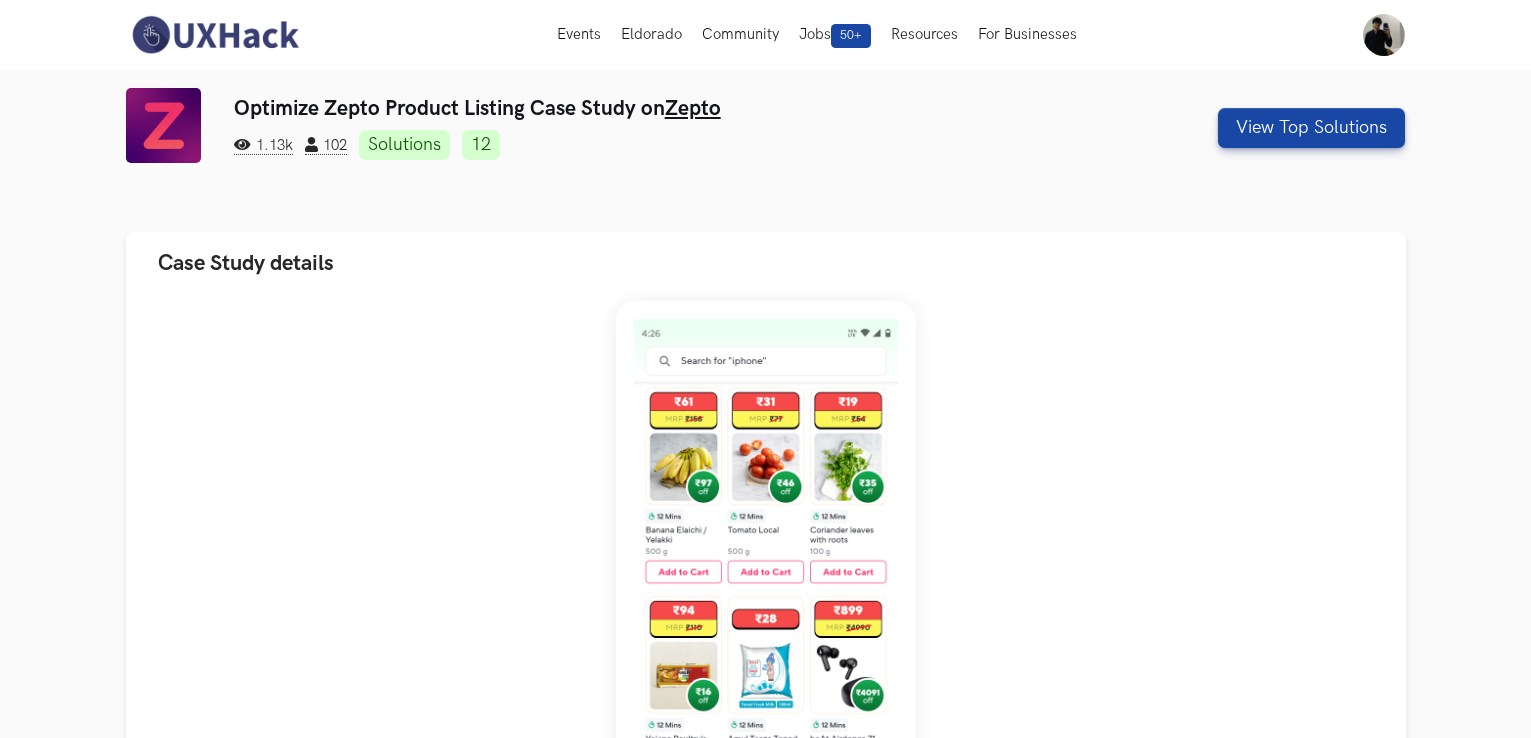 scroll, scrollTop: 0, scrollLeft: 0, axis: both 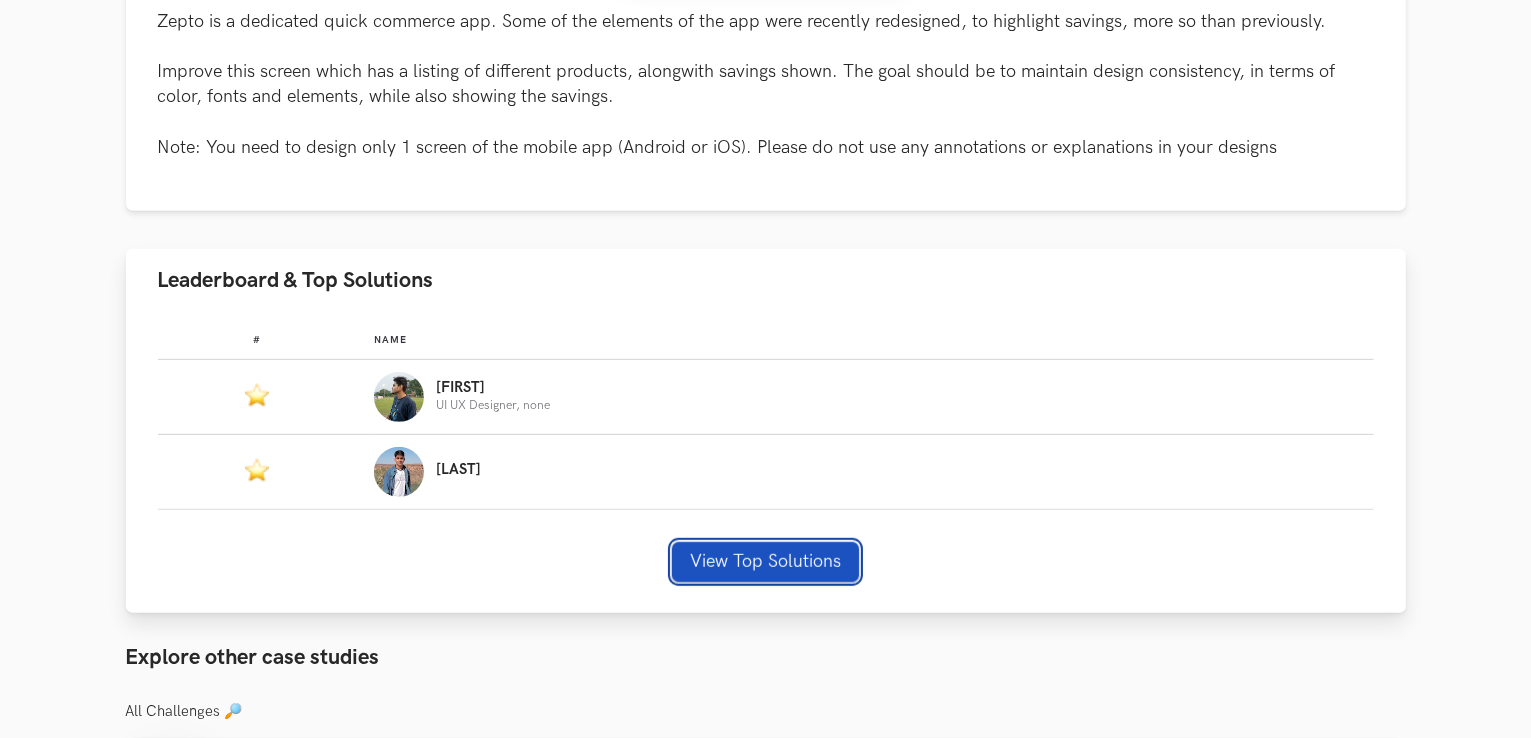 click on "View Top Solutions" at bounding box center [765, 562] 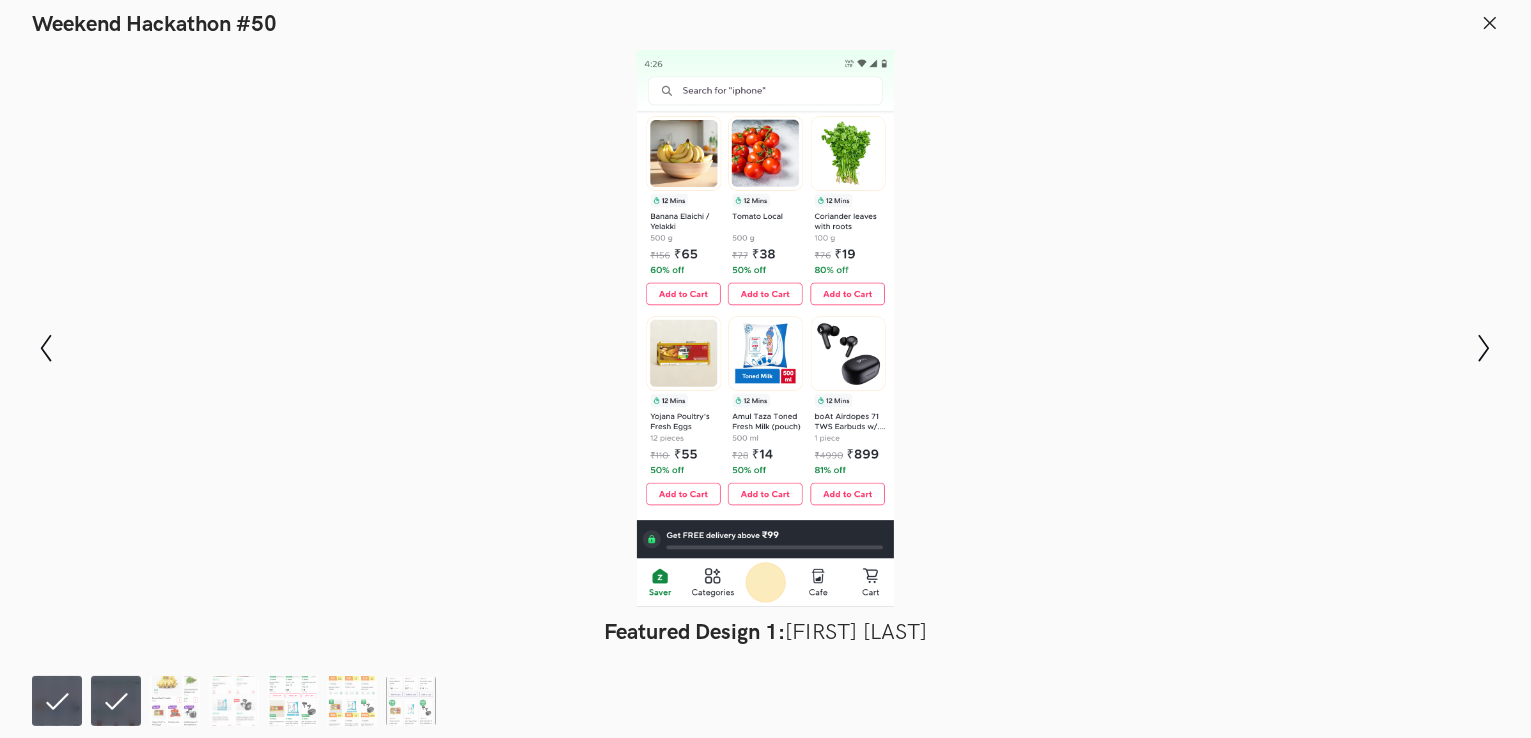 click at bounding box center (57, 701) 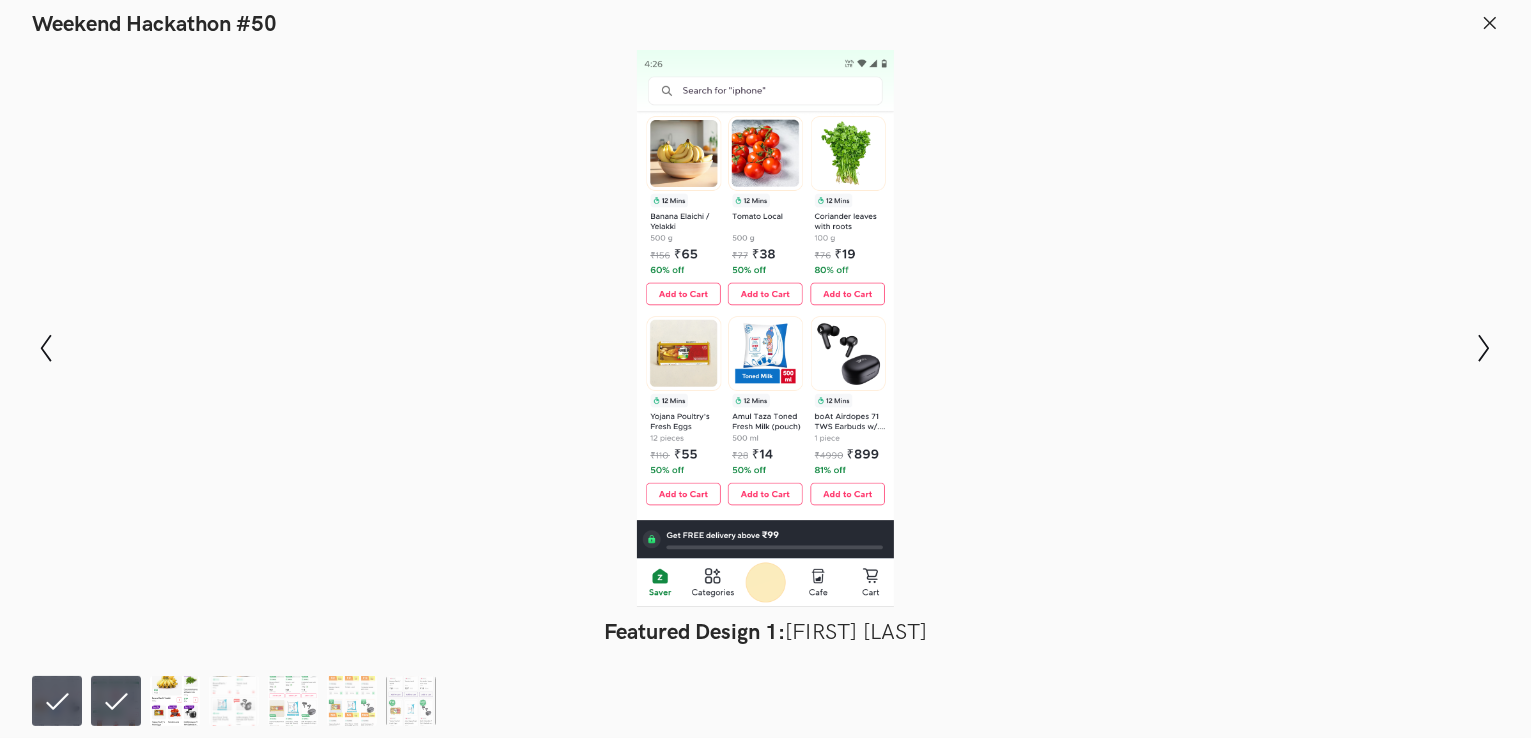click at bounding box center (175, 701) 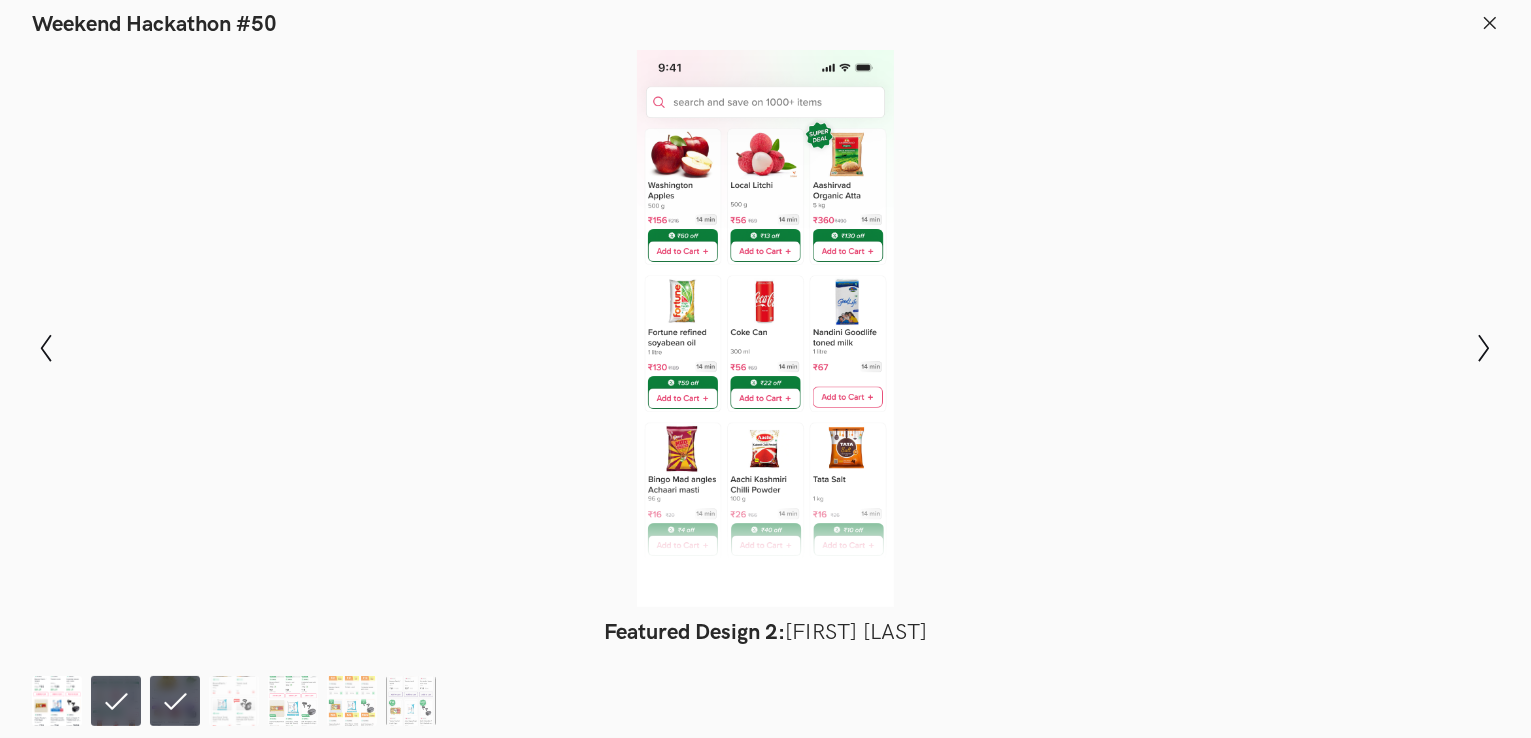 click at bounding box center [57, 701] 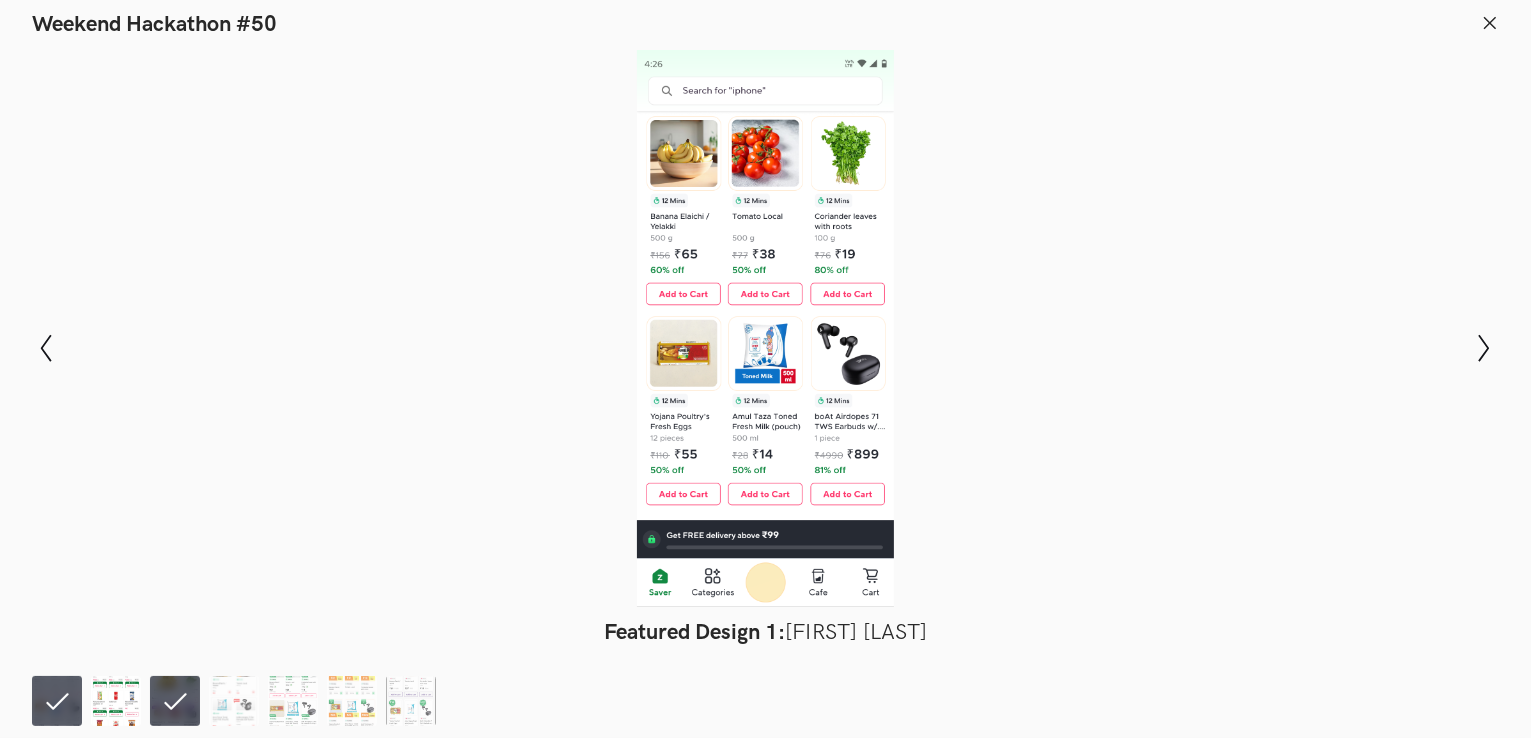 click at bounding box center [116, 701] 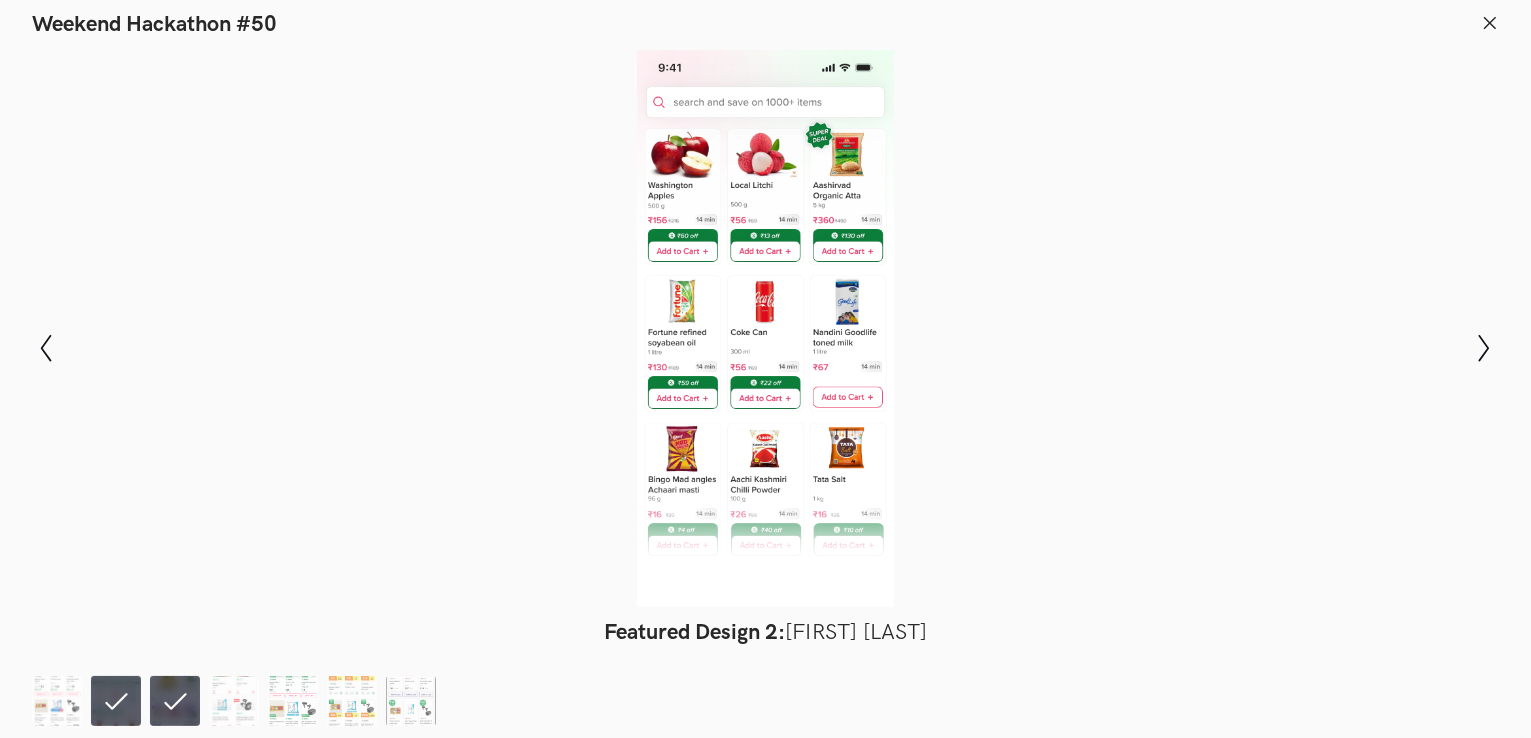 click at bounding box center (175, 701) 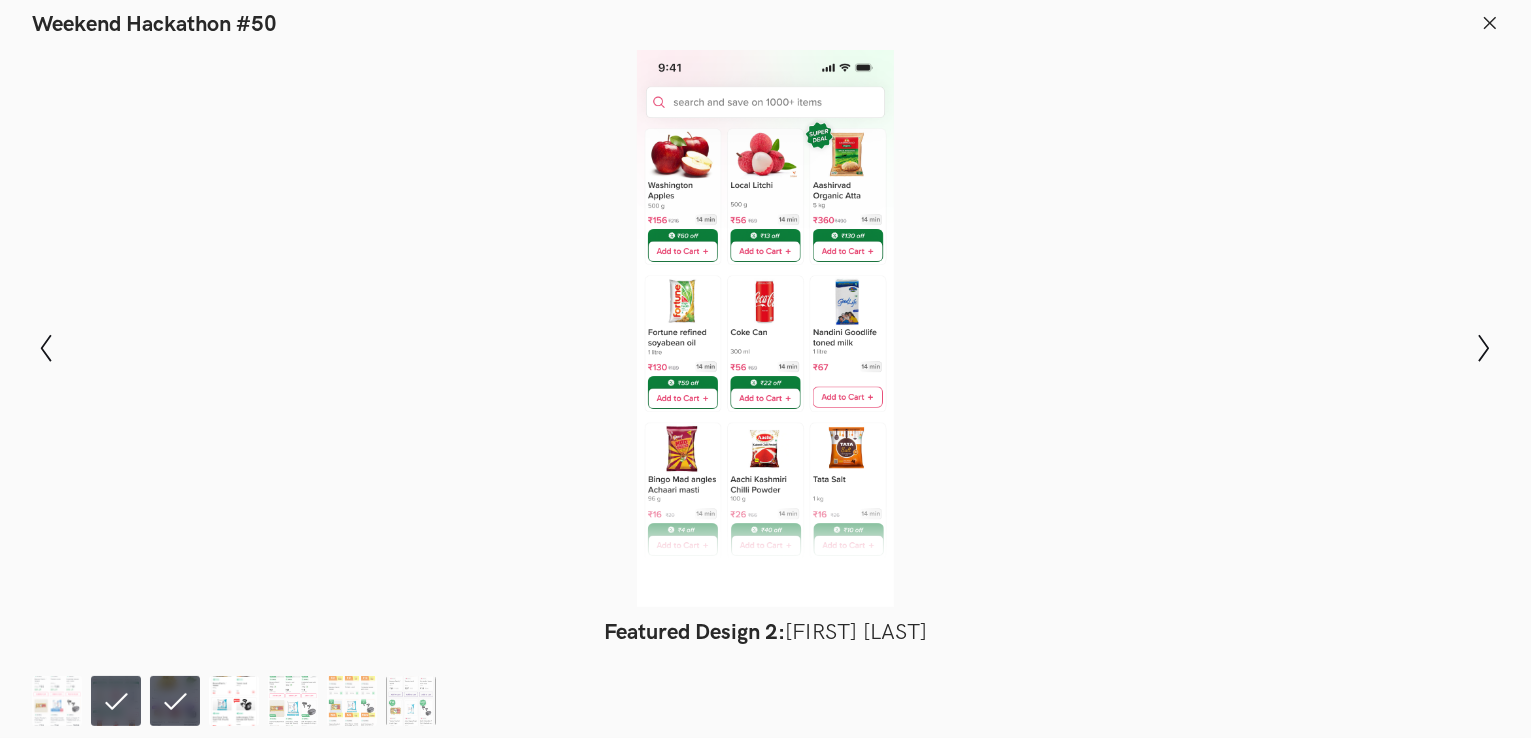 click at bounding box center [234, 701] 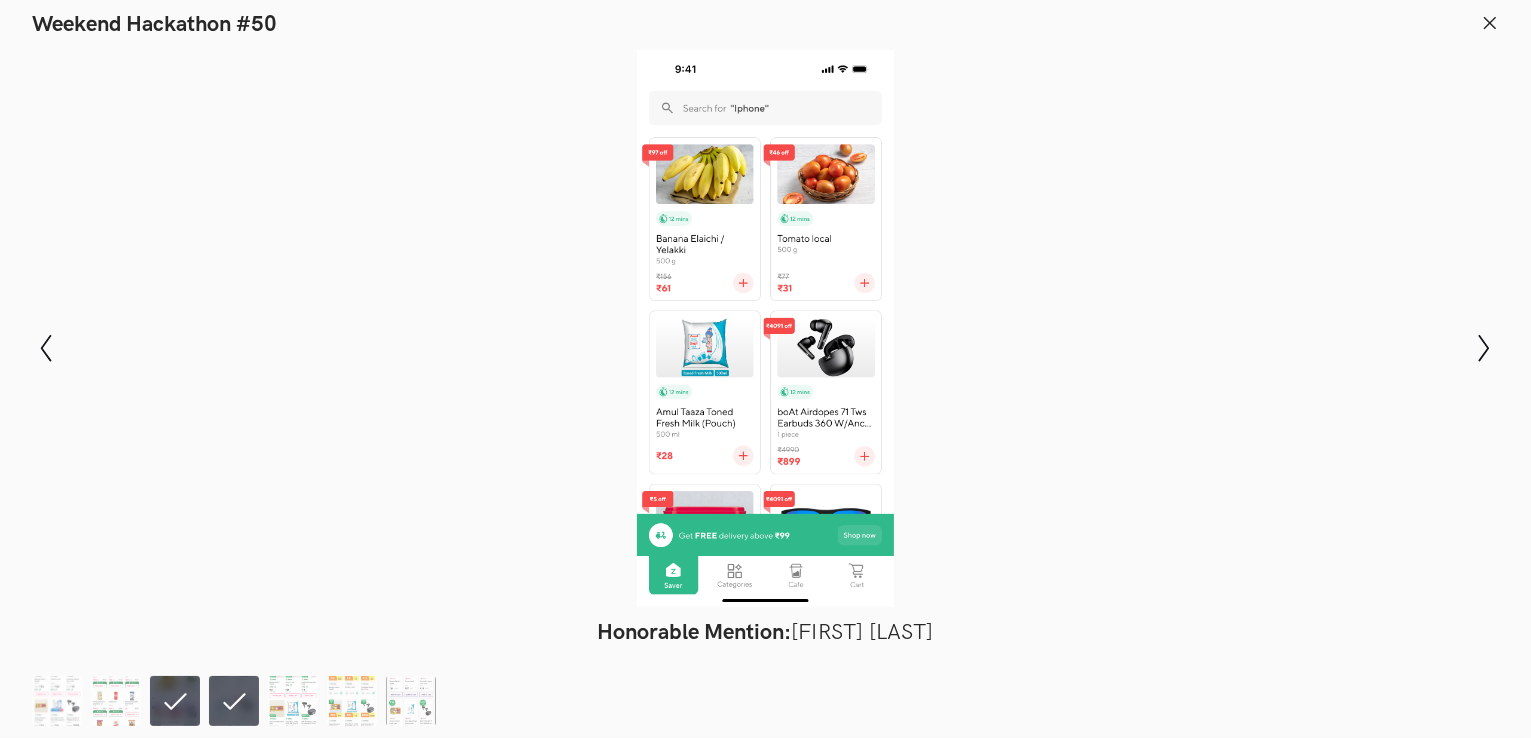 click at bounding box center (234, 701) 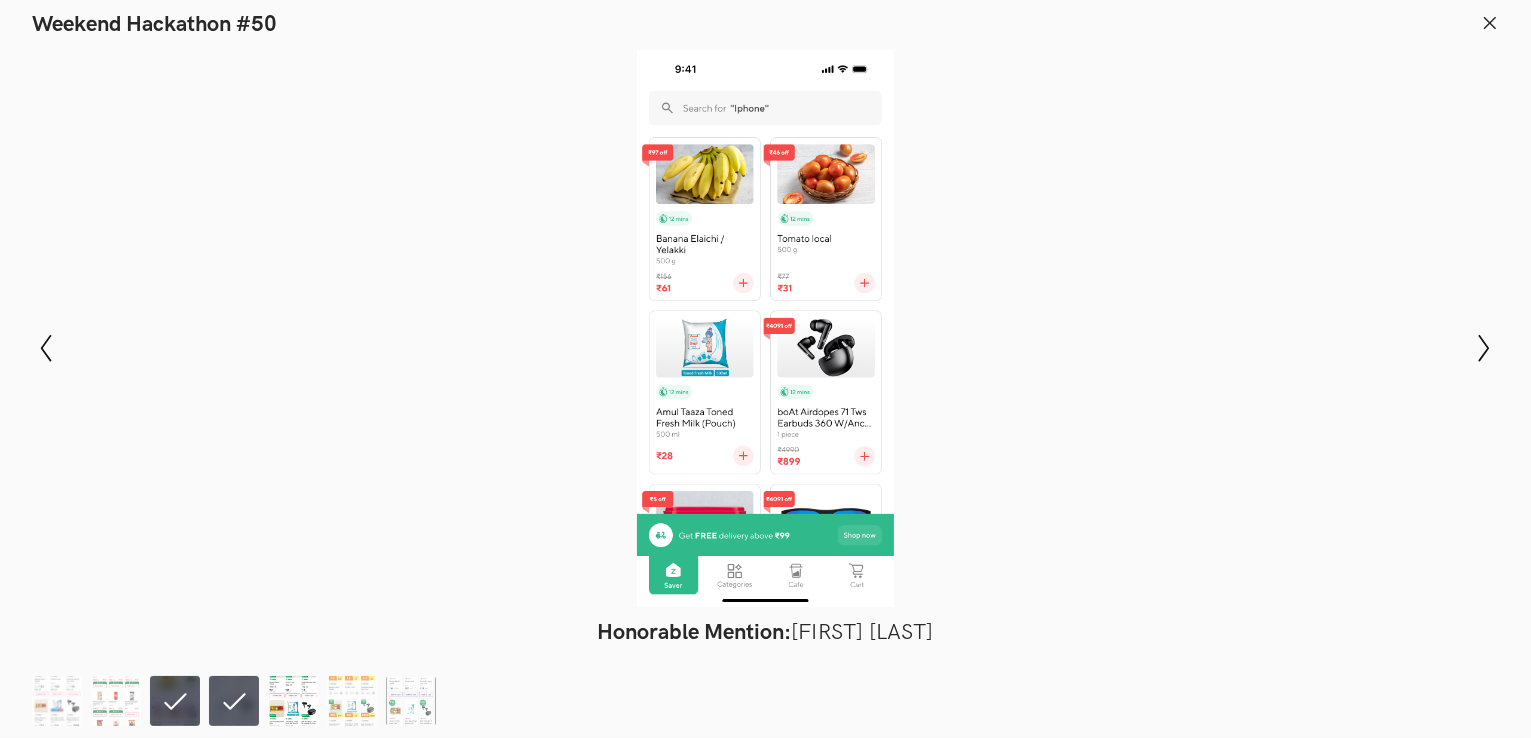 click at bounding box center [293, 701] 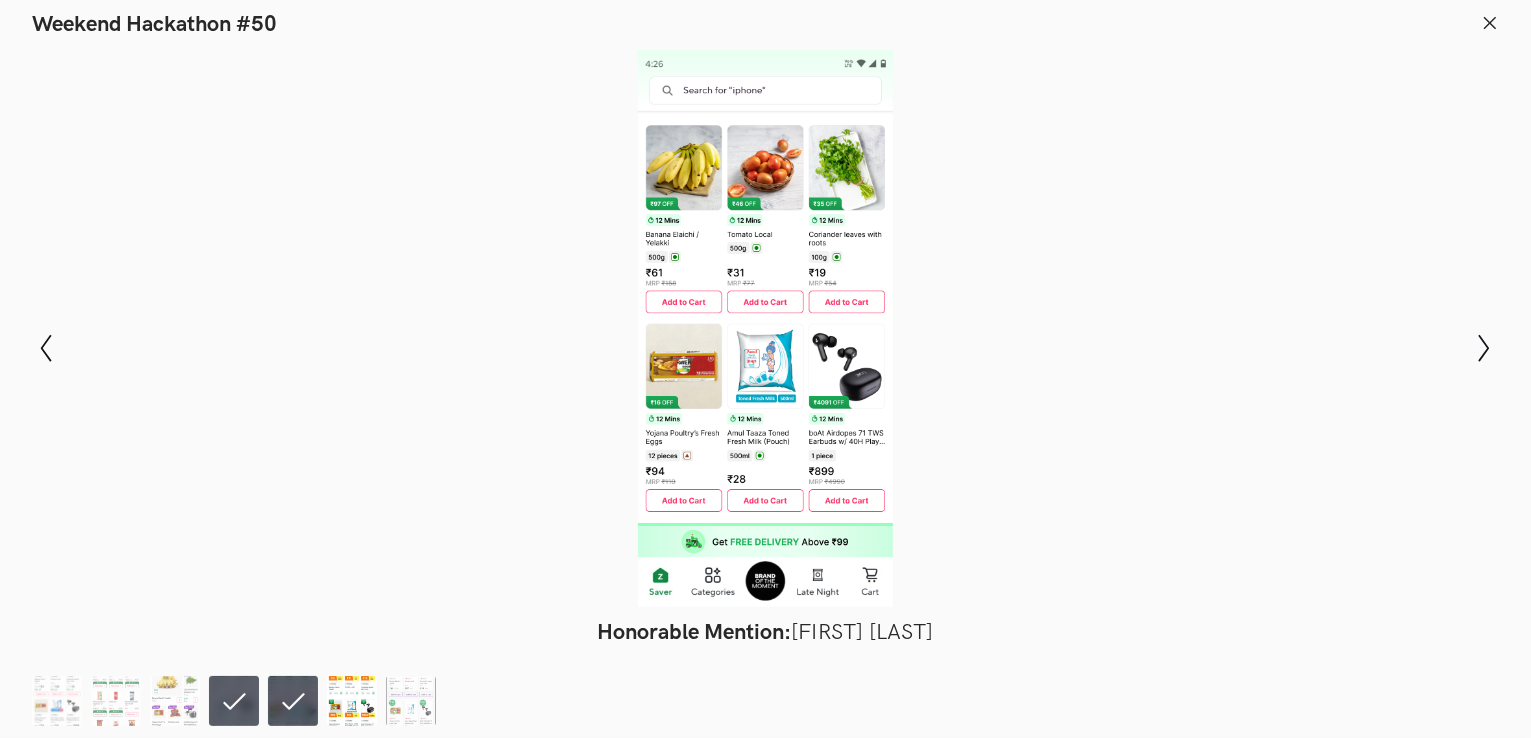 click at bounding box center [352, 701] 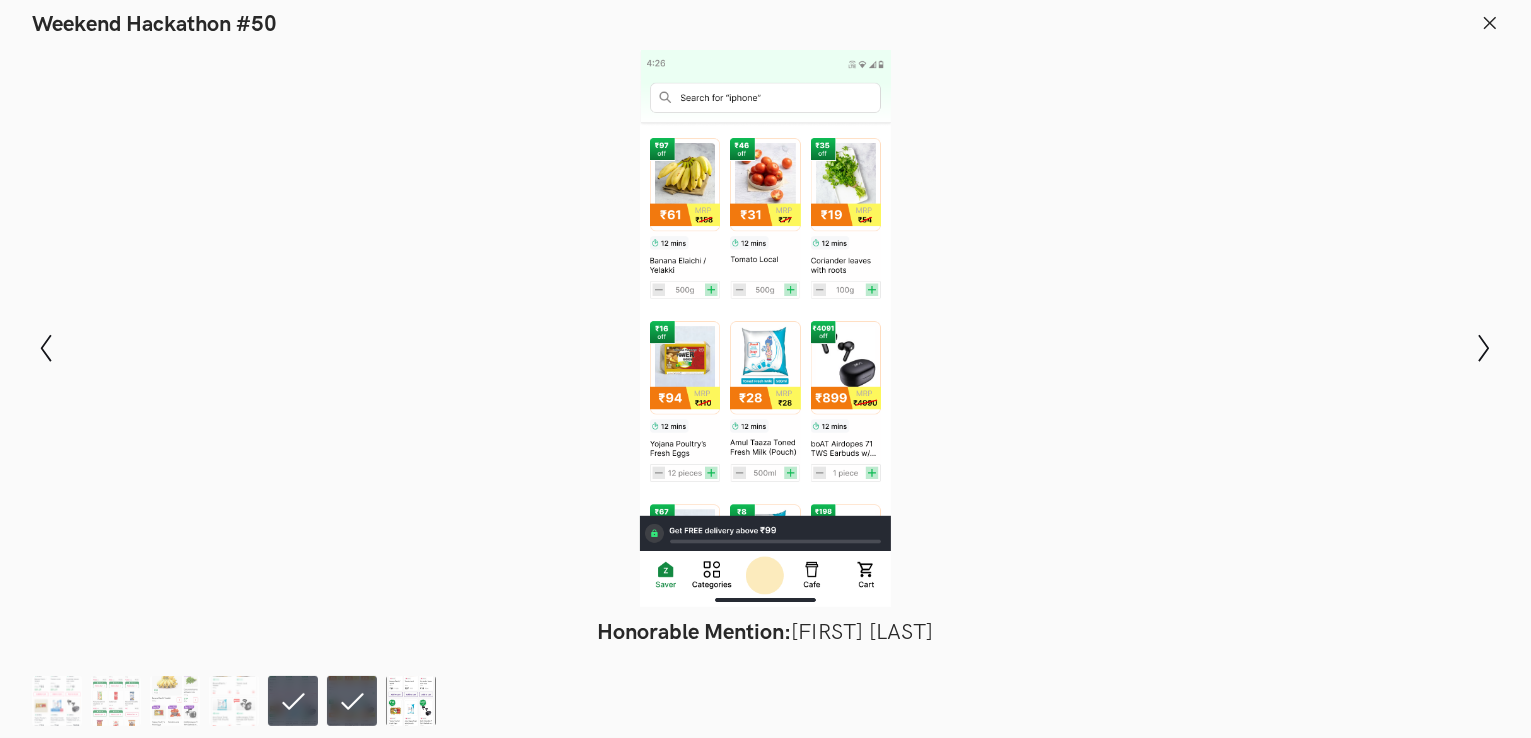 click at bounding box center (411, 701) 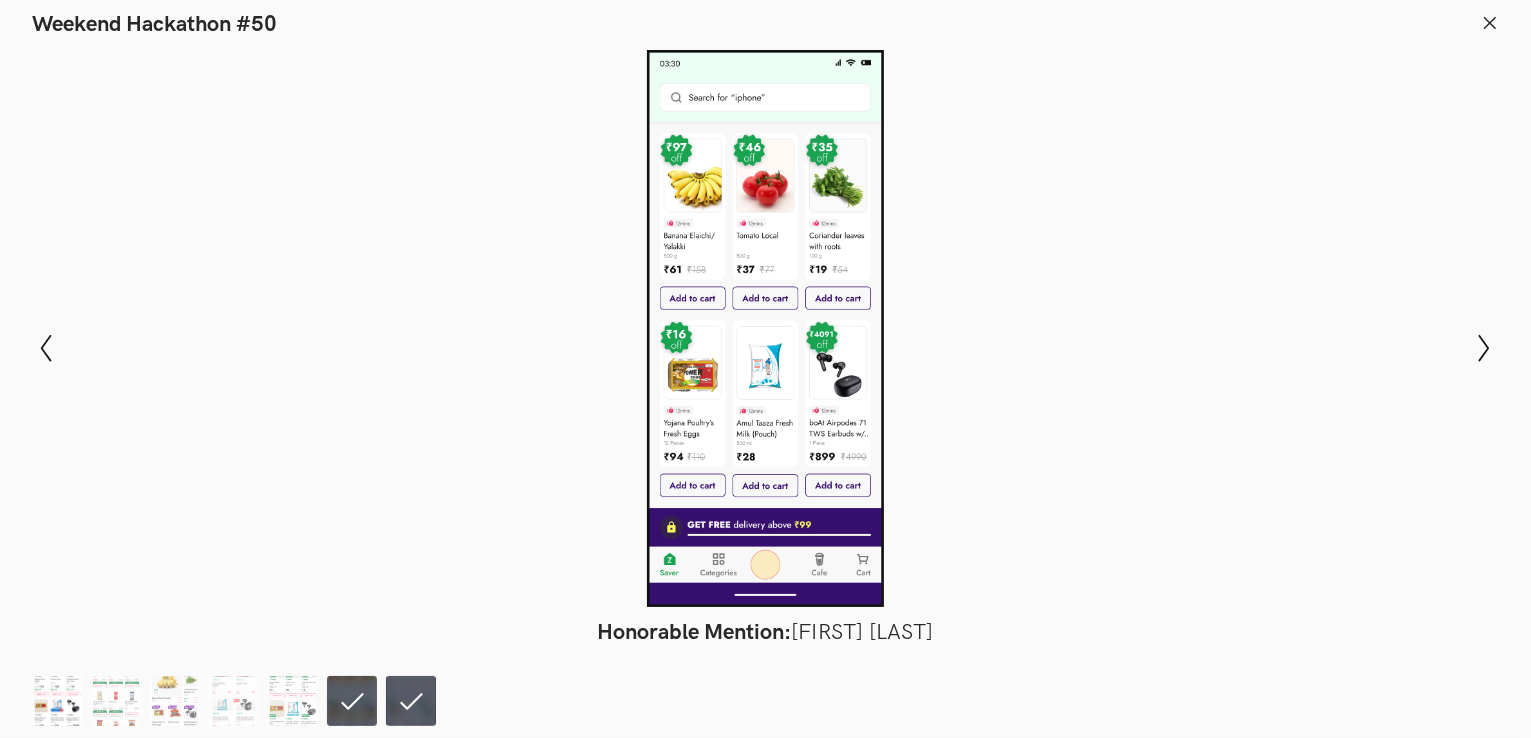 click at bounding box center [57, 701] 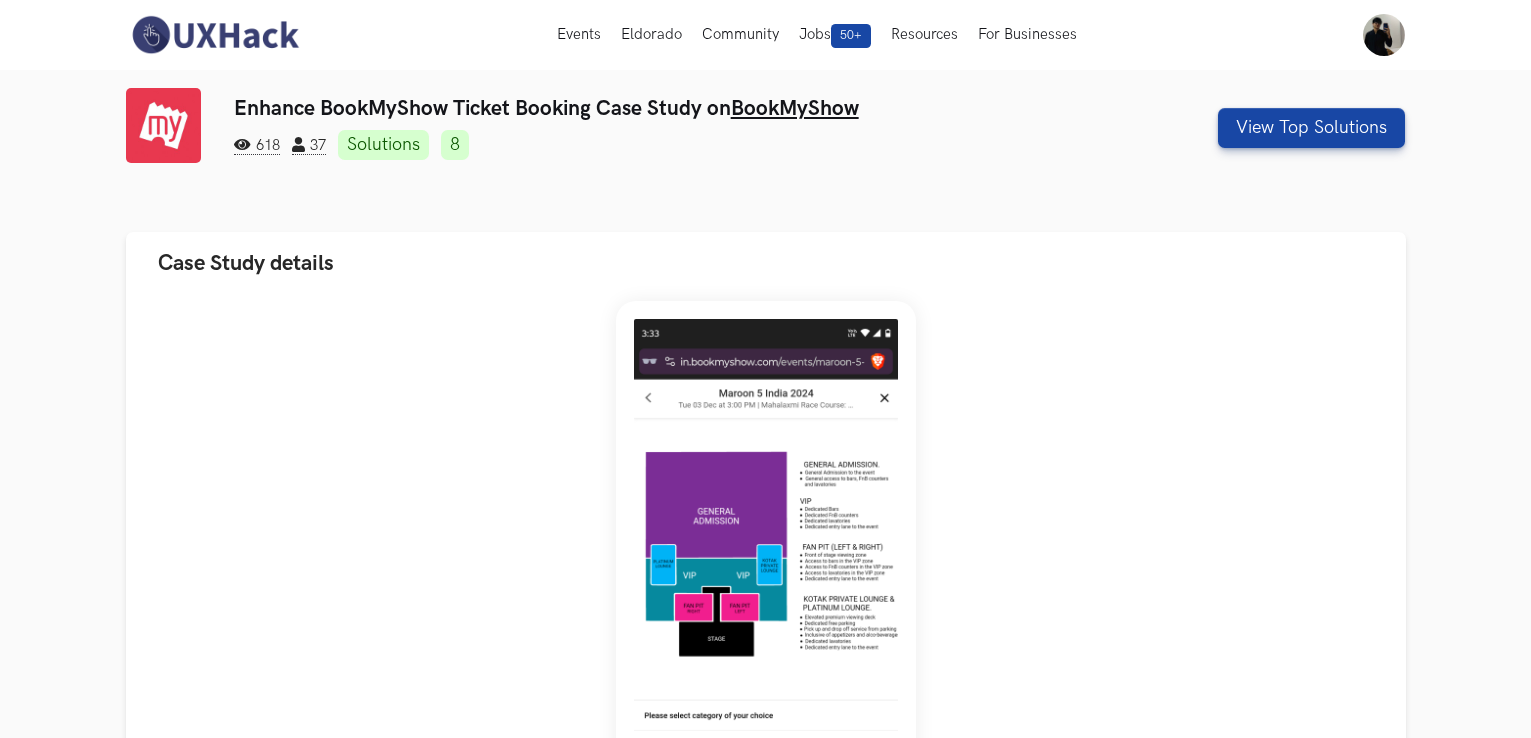 scroll, scrollTop: 0, scrollLeft: 0, axis: both 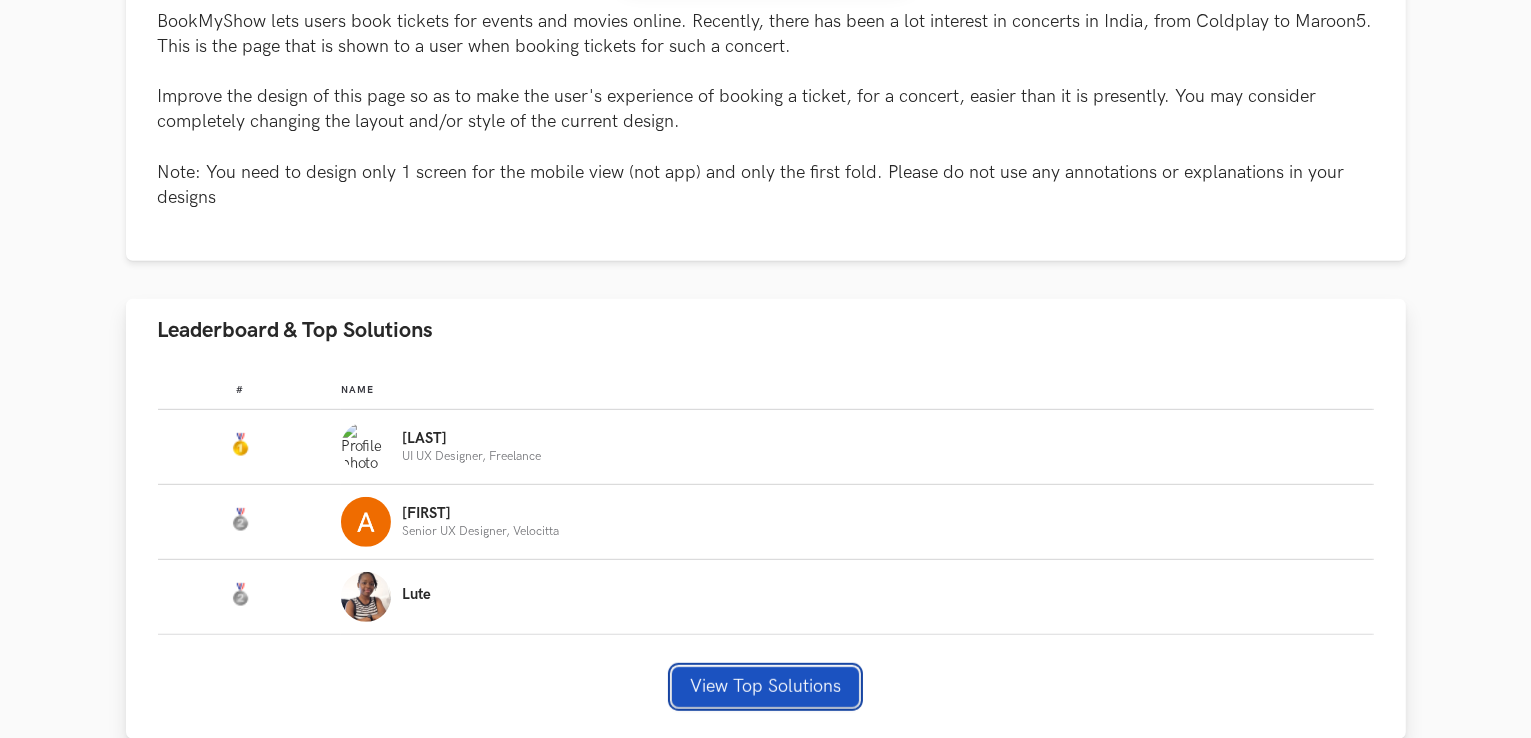 click on "View Top Solutions" at bounding box center (765, 687) 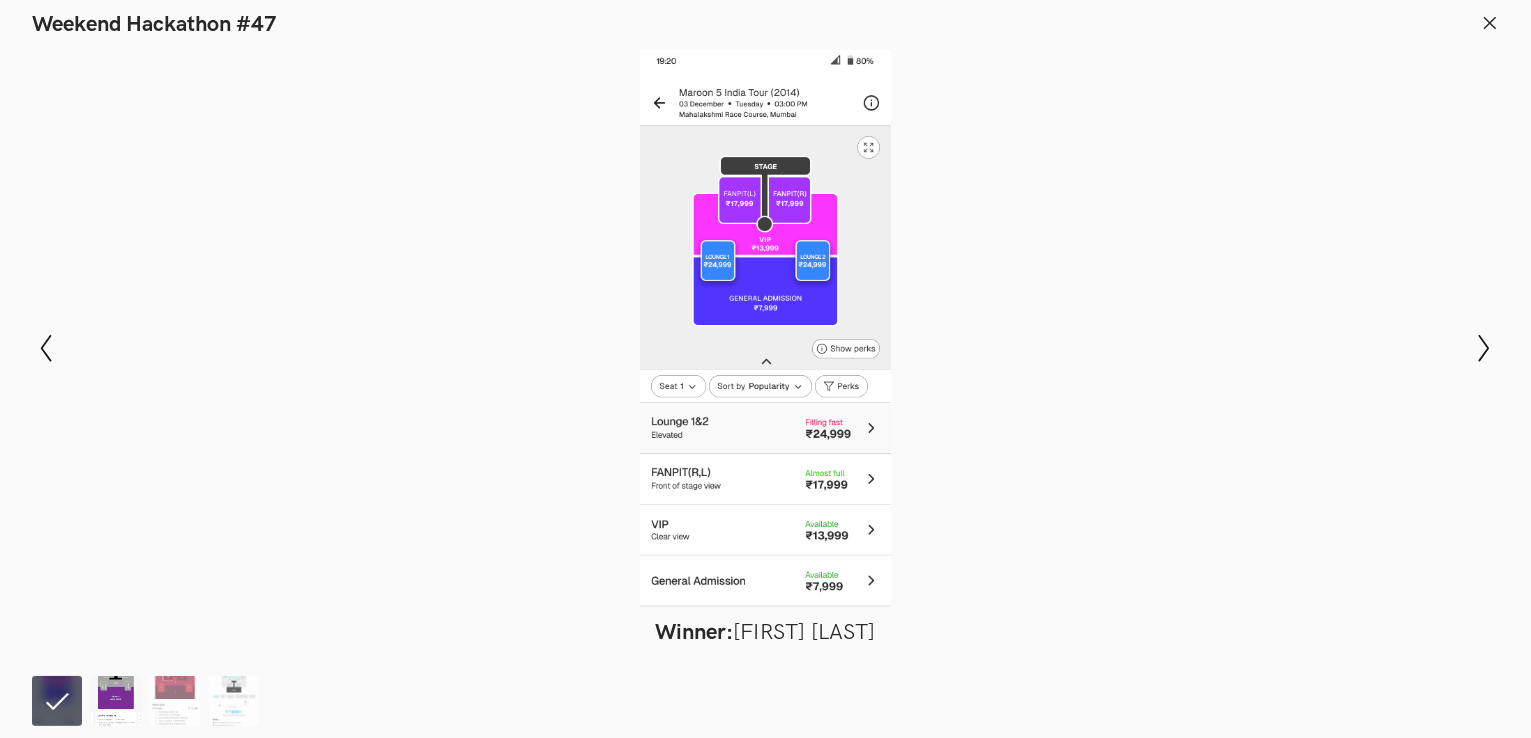 click at bounding box center (116, 701) 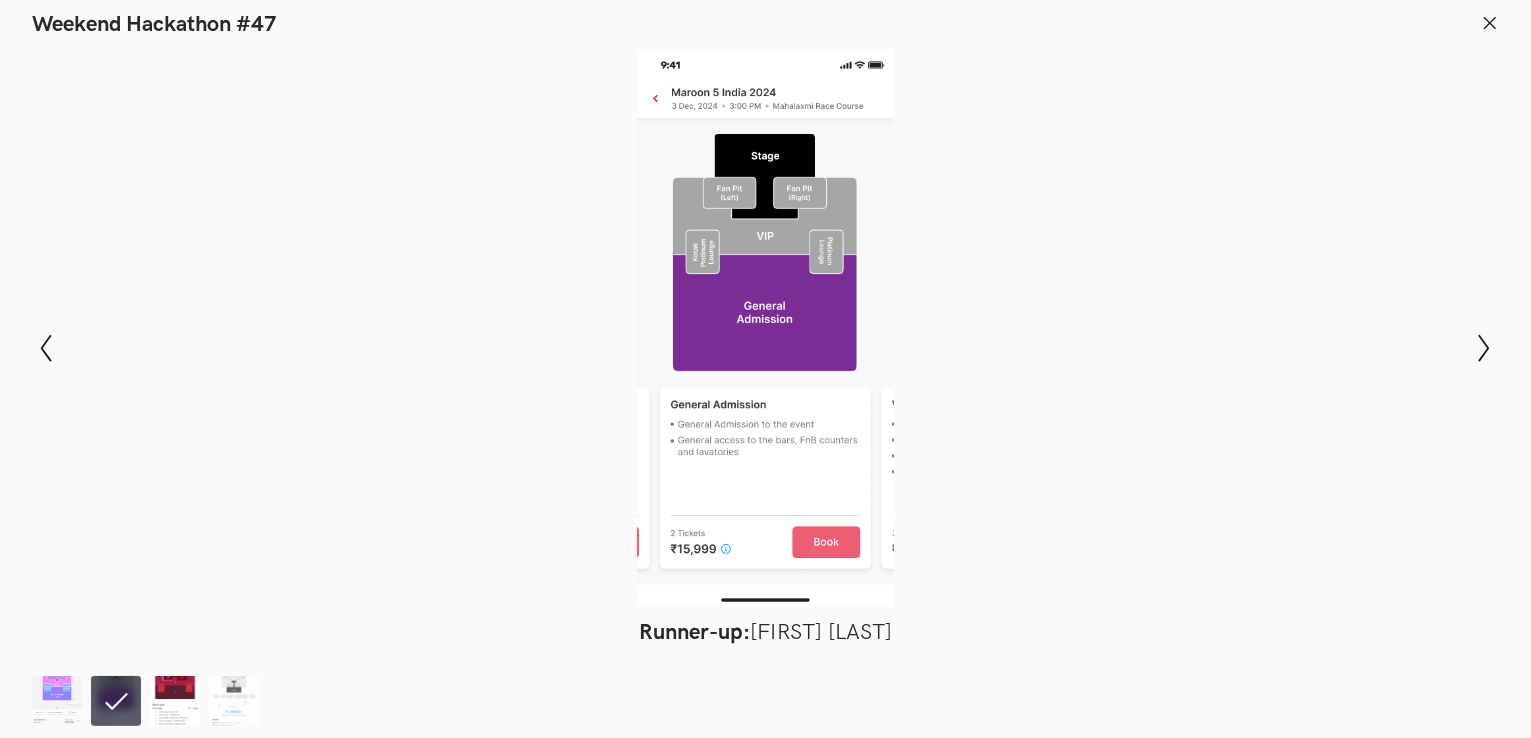 click at bounding box center (175, 701) 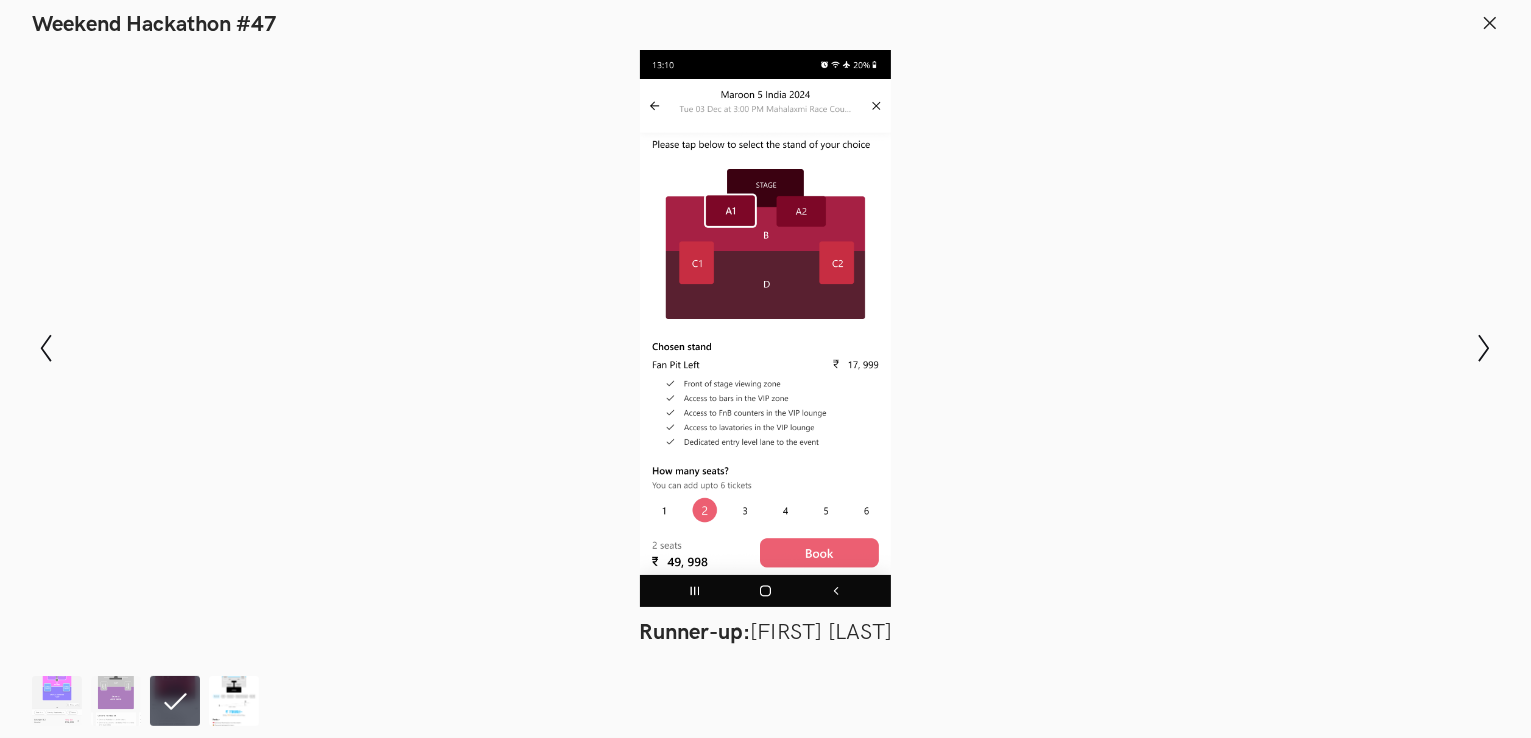 click at bounding box center (234, 701) 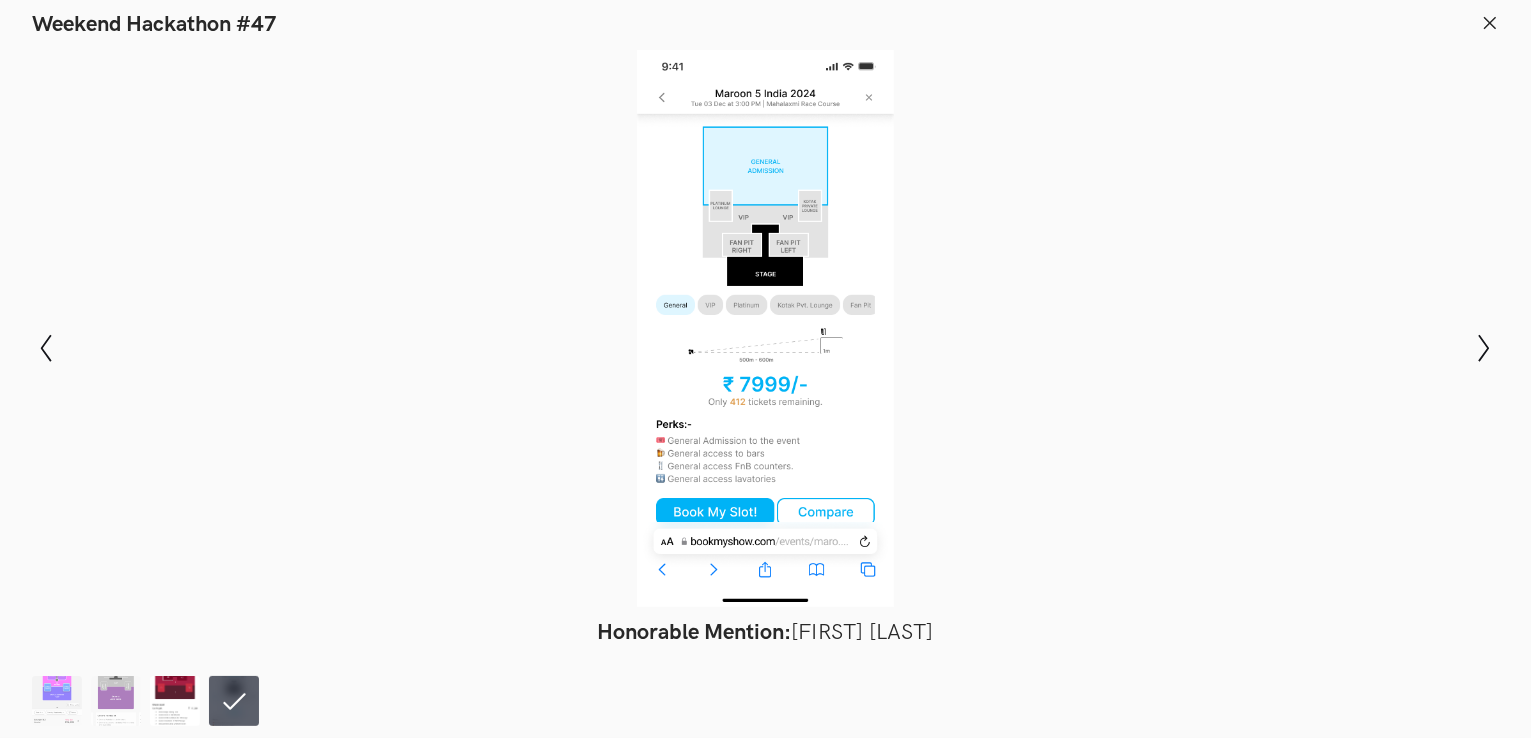 click at bounding box center (175, 701) 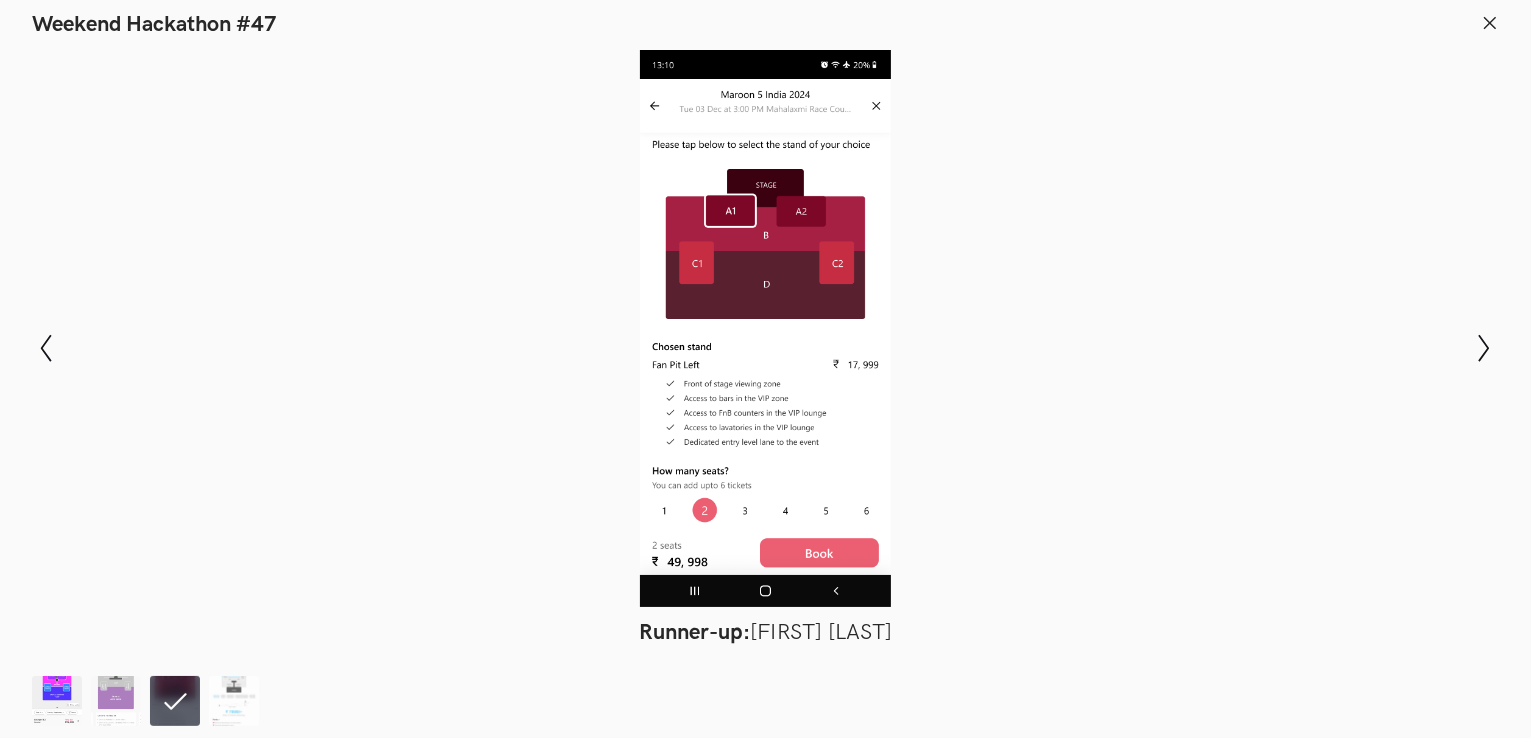 click at bounding box center [57, 701] 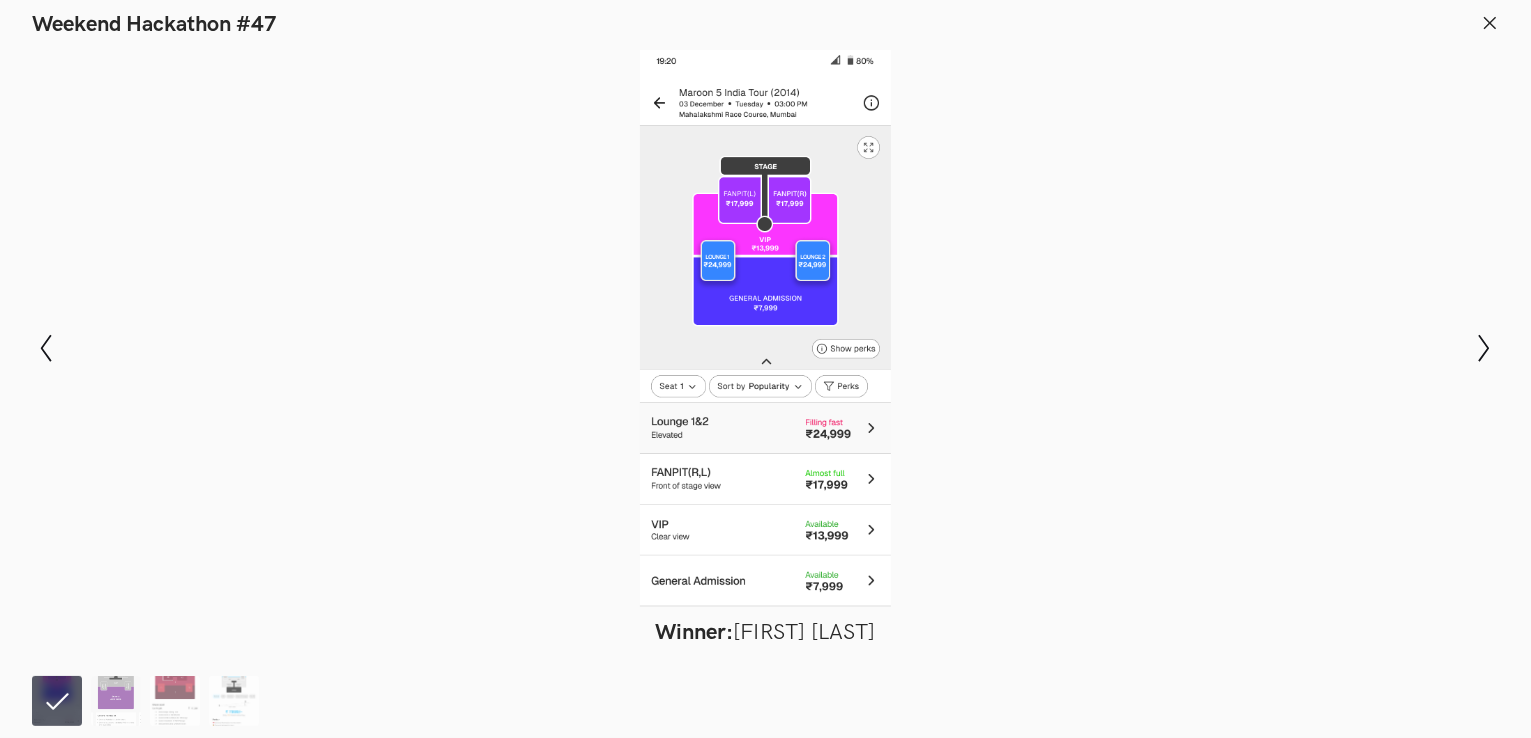 click at bounding box center [150, 701] 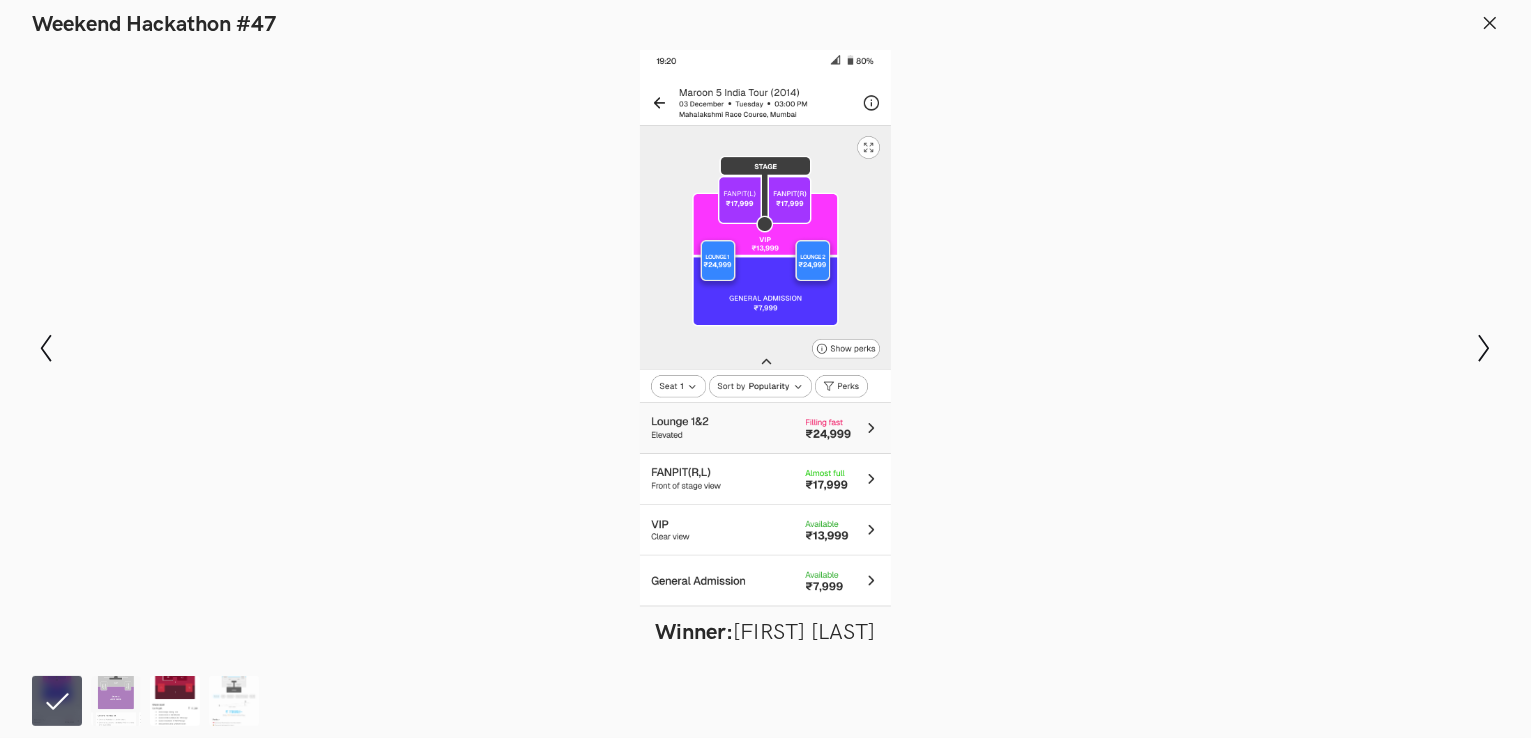 click at bounding box center (175, 701) 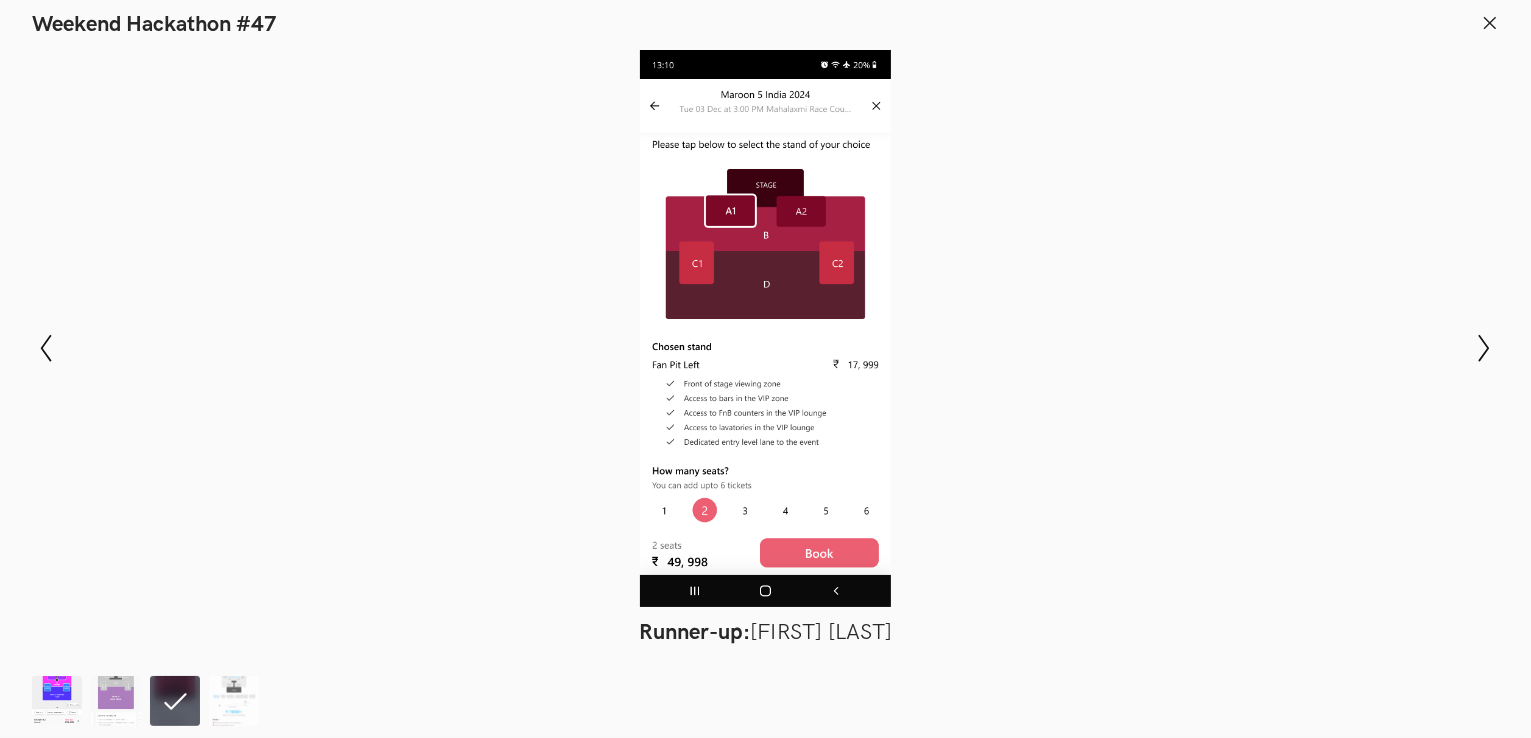 click at bounding box center (57, 701) 